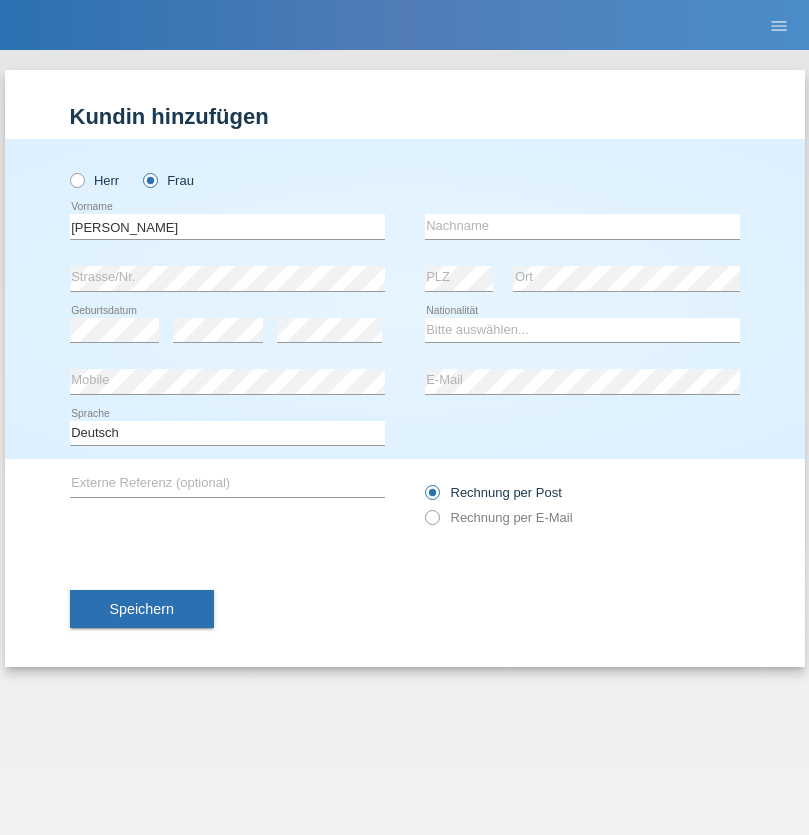 scroll, scrollTop: 0, scrollLeft: 0, axis: both 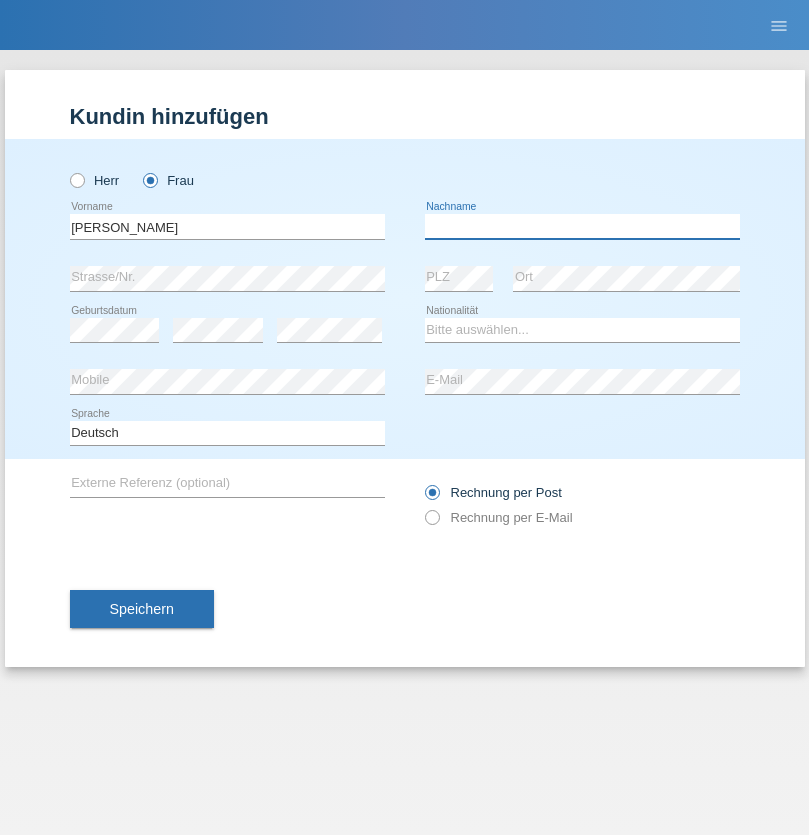 click at bounding box center (582, 226) 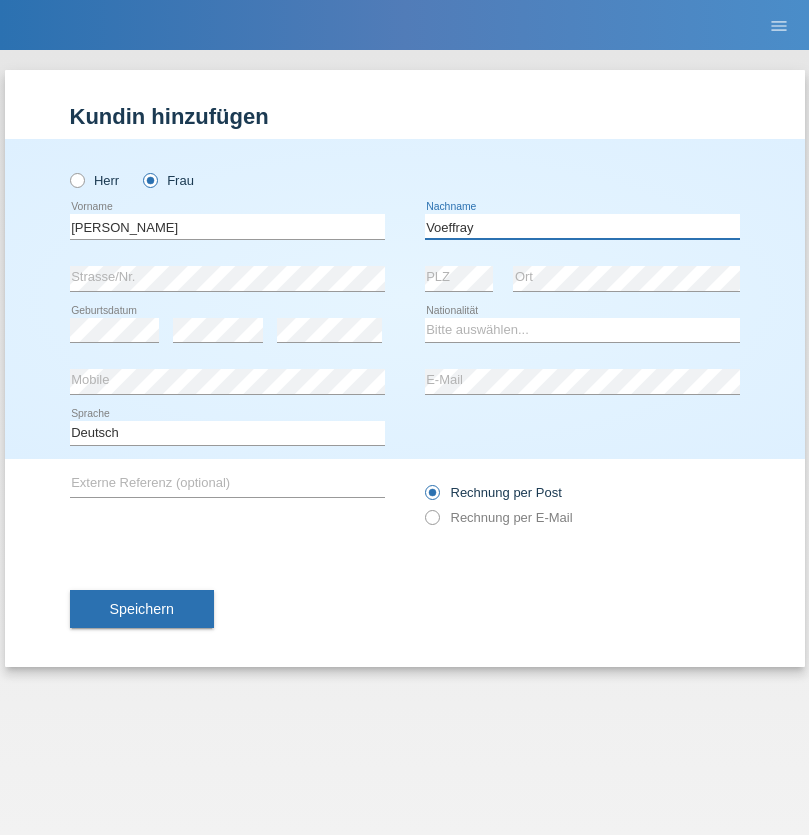 type on "Voeffray" 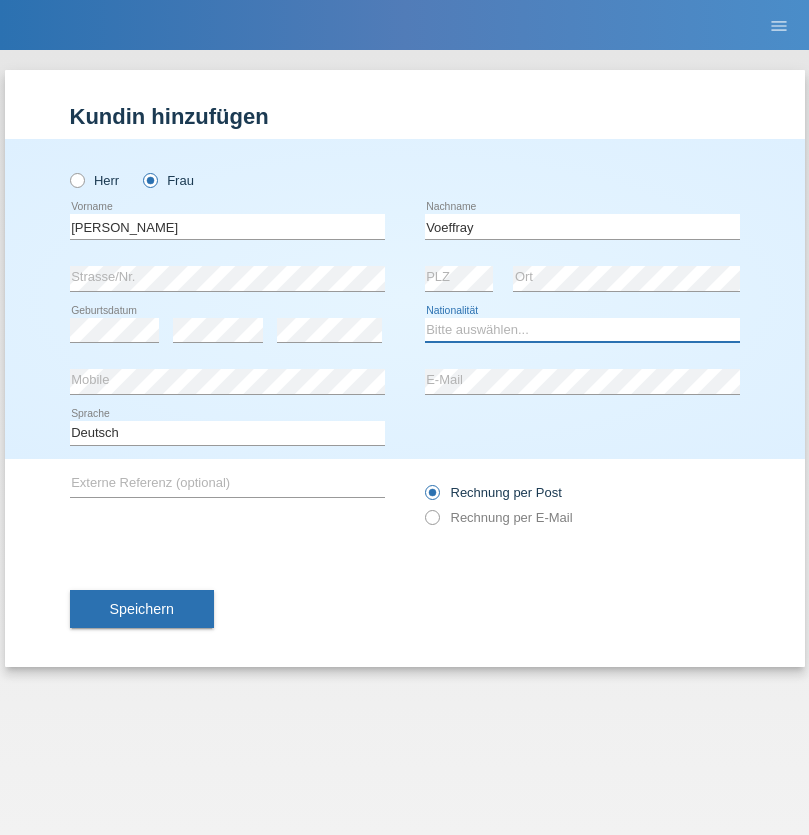 select on "CH" 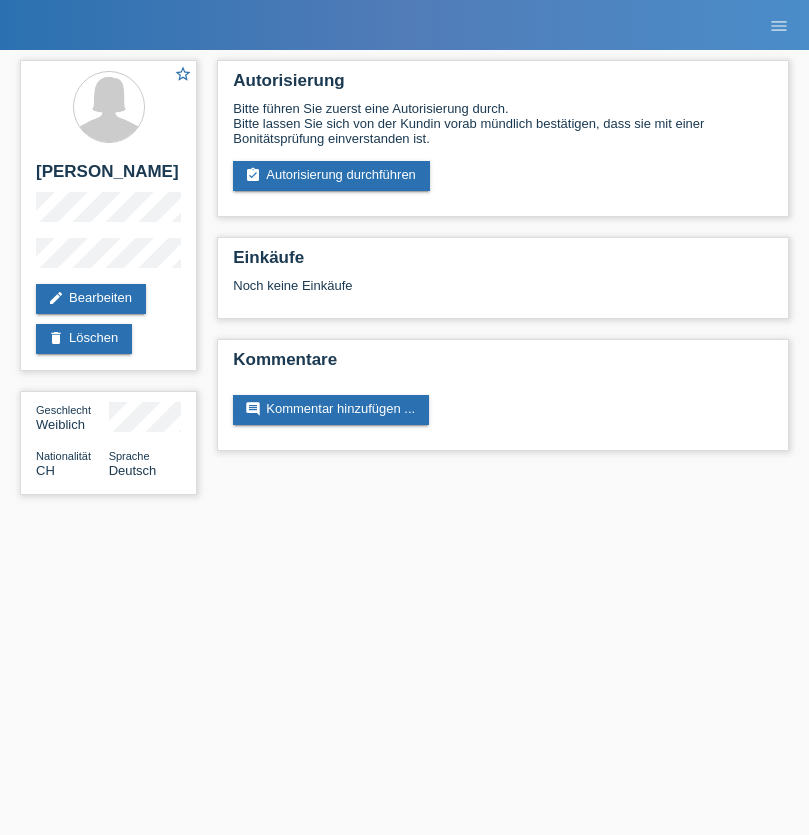 scroll, scrollTop: 0, scrollLeft: 0, axis: both 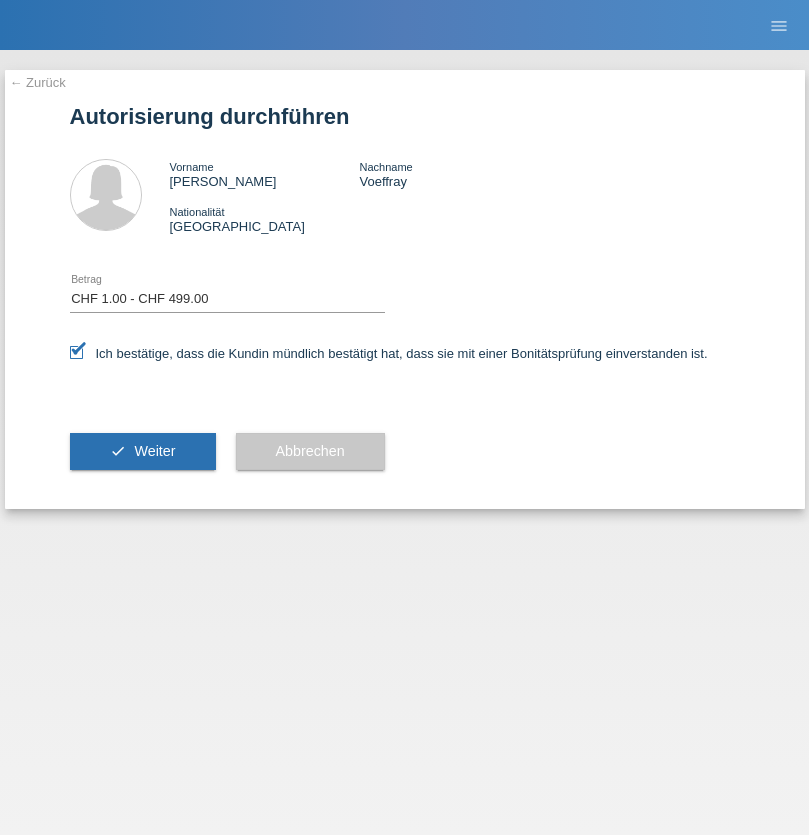select on "1" 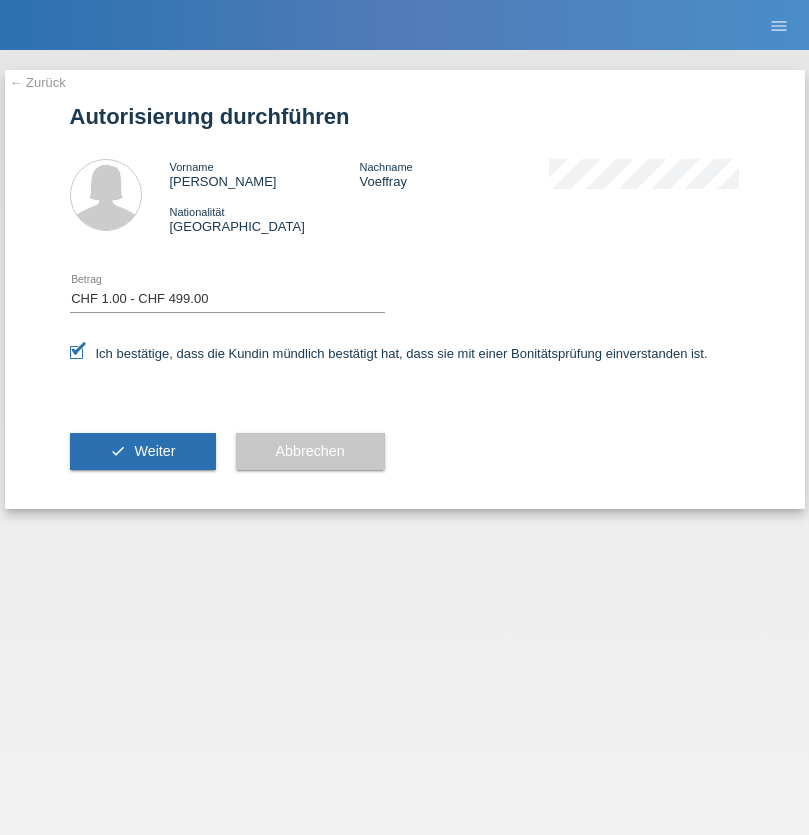 scroll, scrollTop: 0, scrollLeft: 0, axis: both 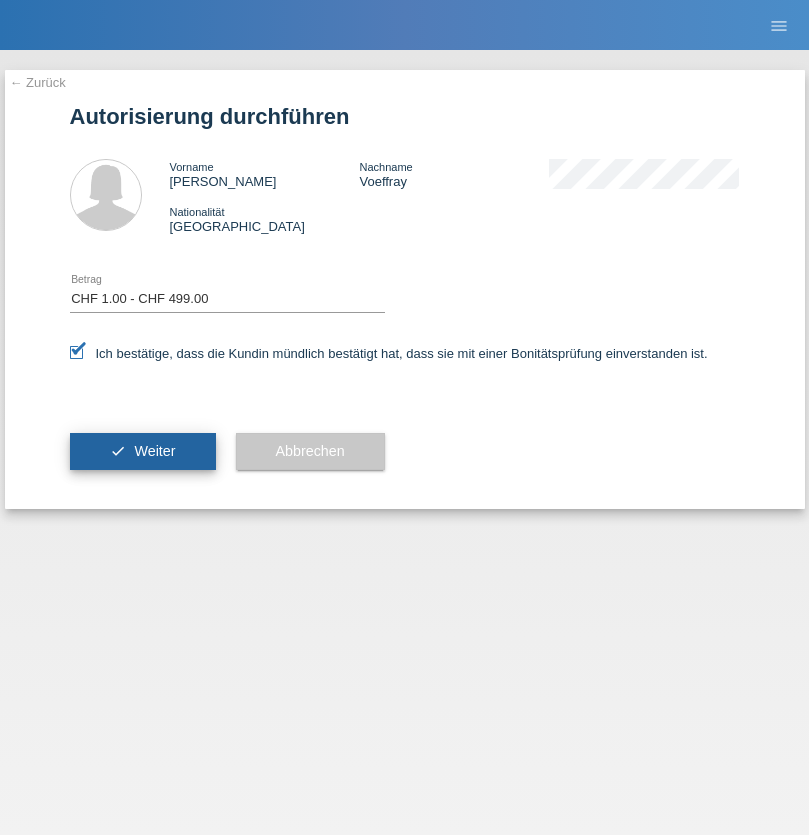 click on "Weiter" at bounding box center [154, 451] 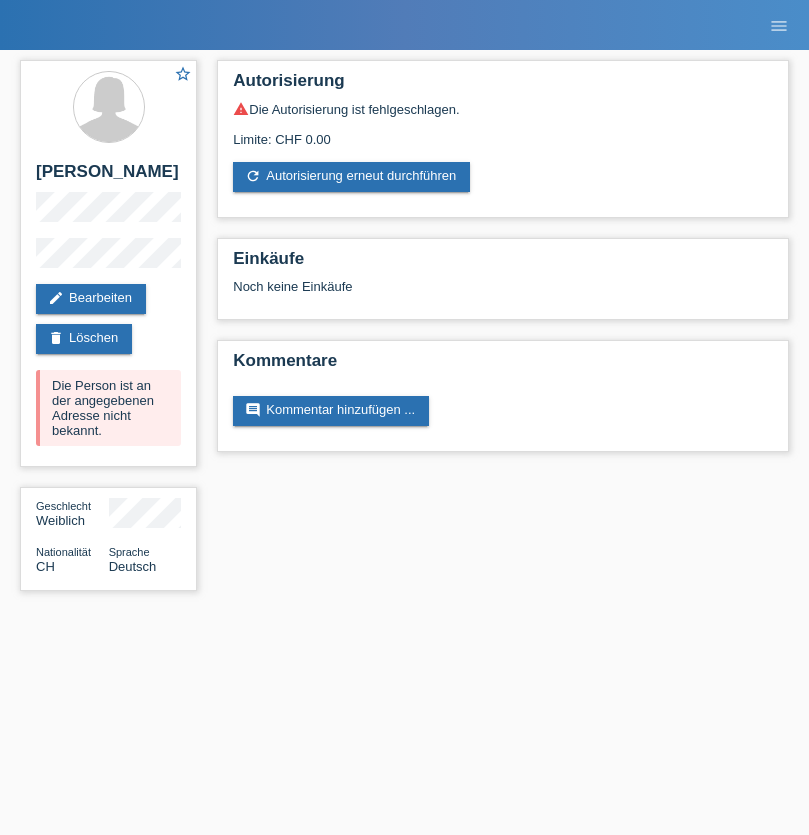 scroll, scrollTop: 0, scrollLeft: 0, axis: both 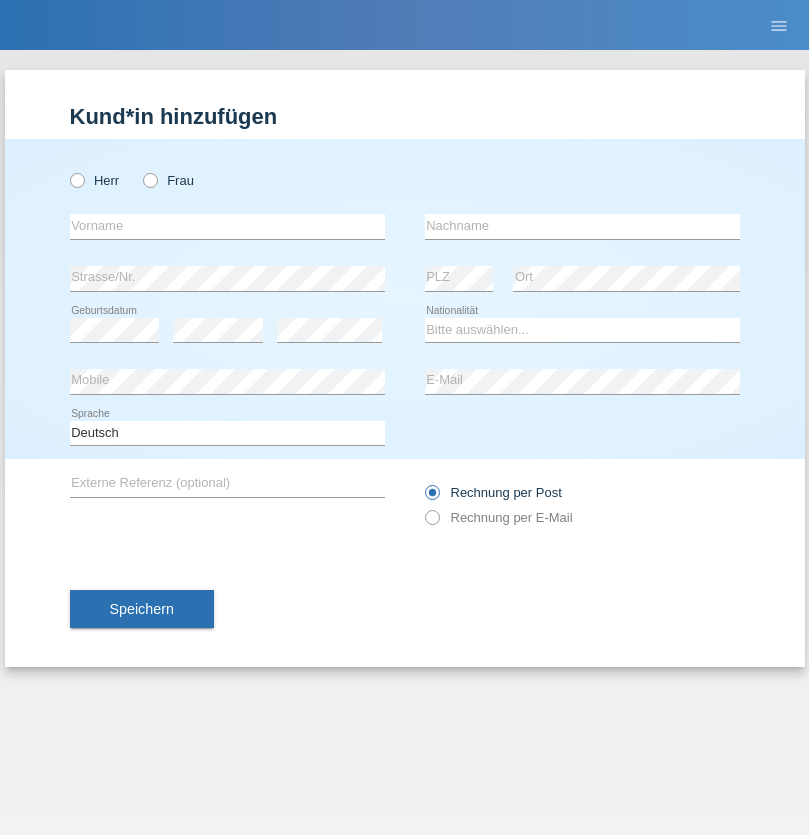 radio on "true" 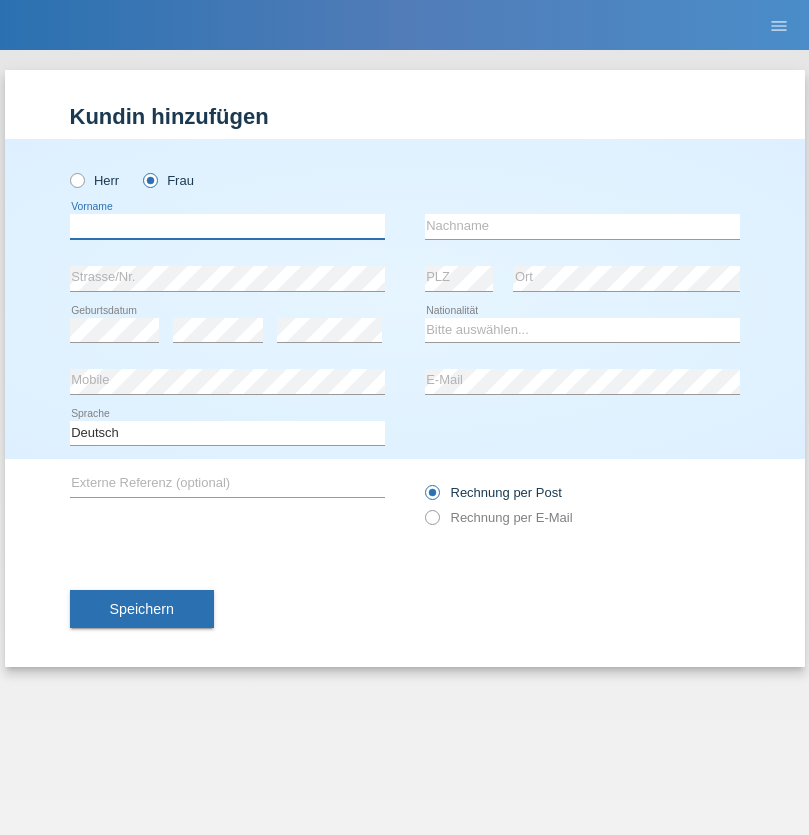 click at bounding box center [227, 226] 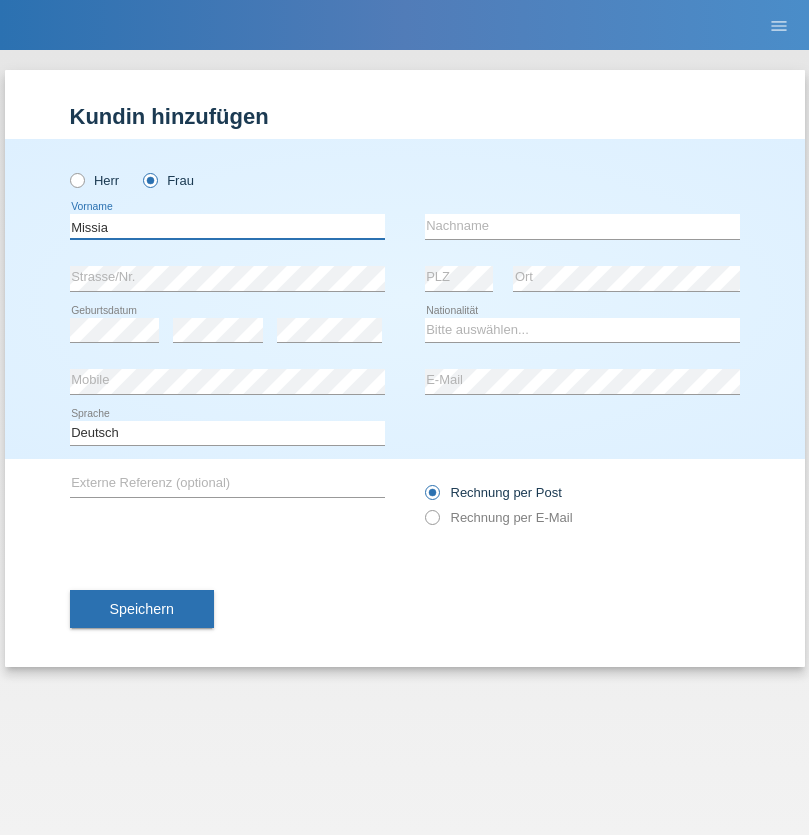 type on "Missia" 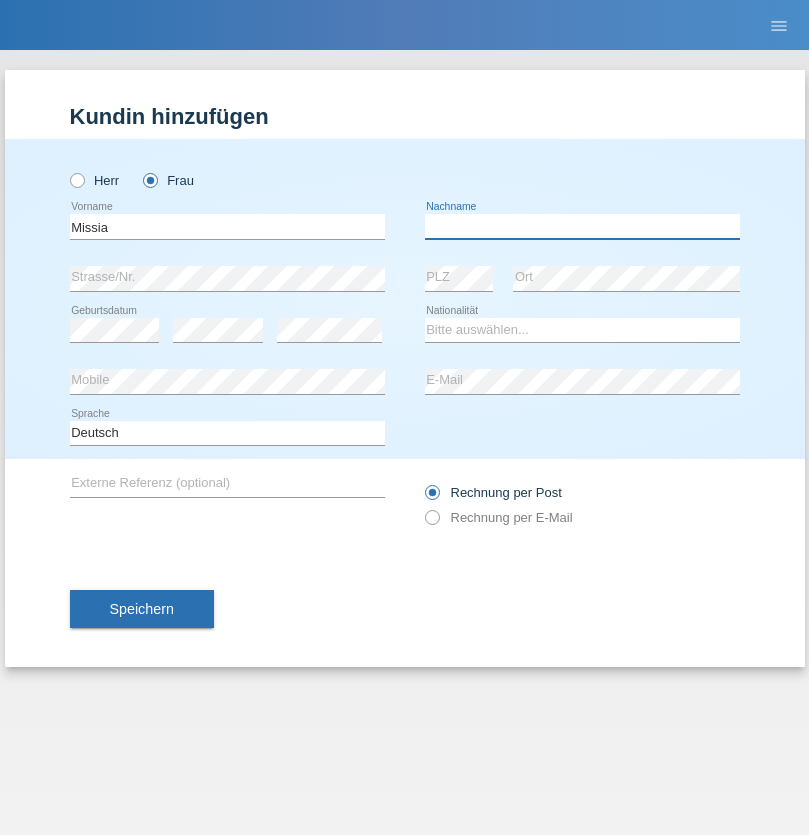 click at bounding box center (582, 226) 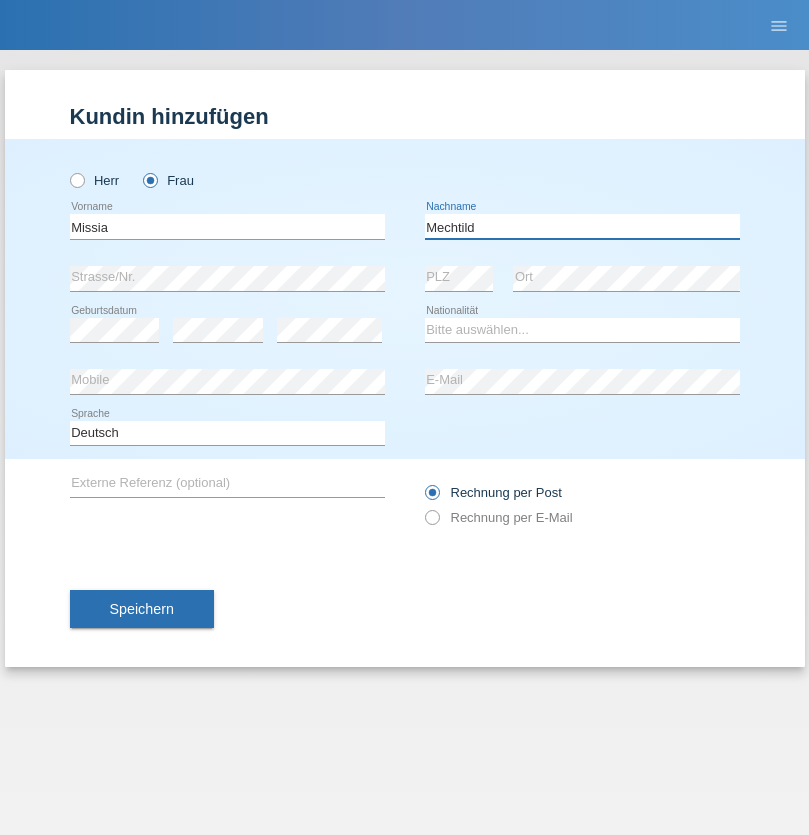 type on "Mechtild" 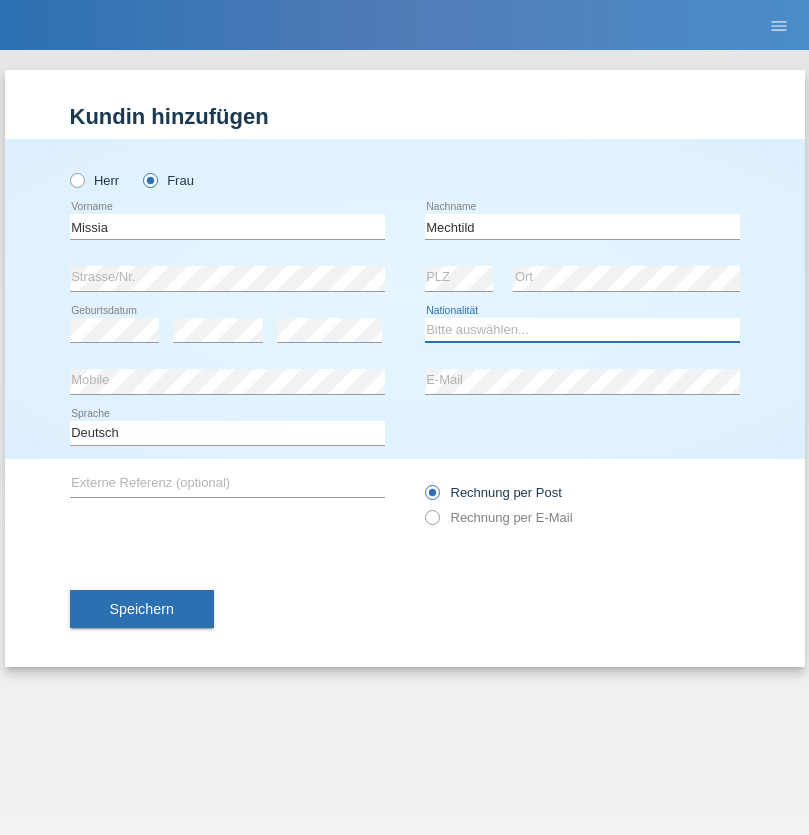select on "CG" 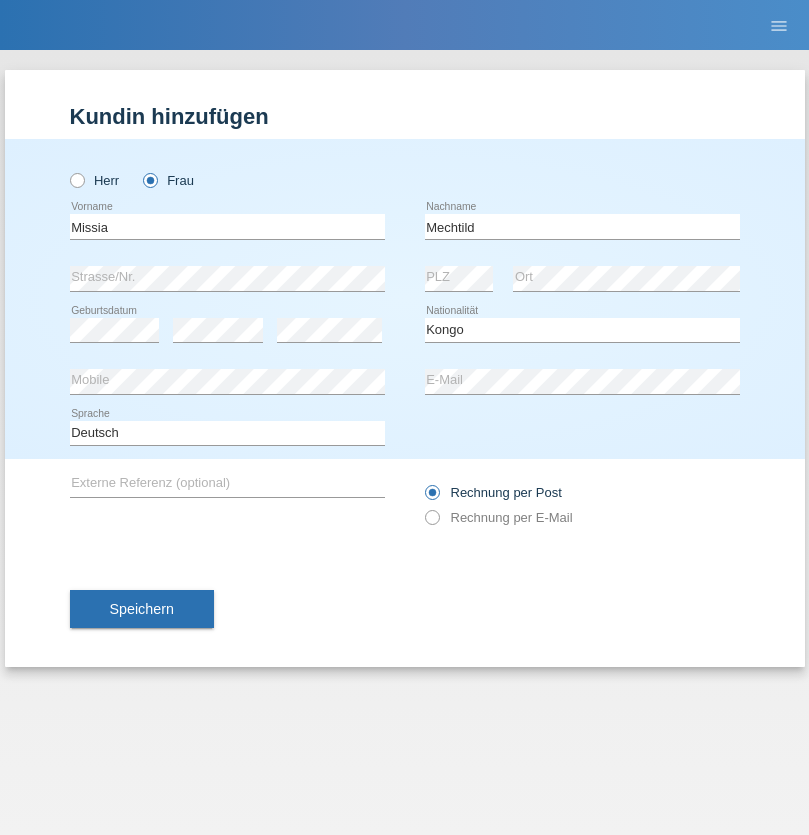 select on "C" 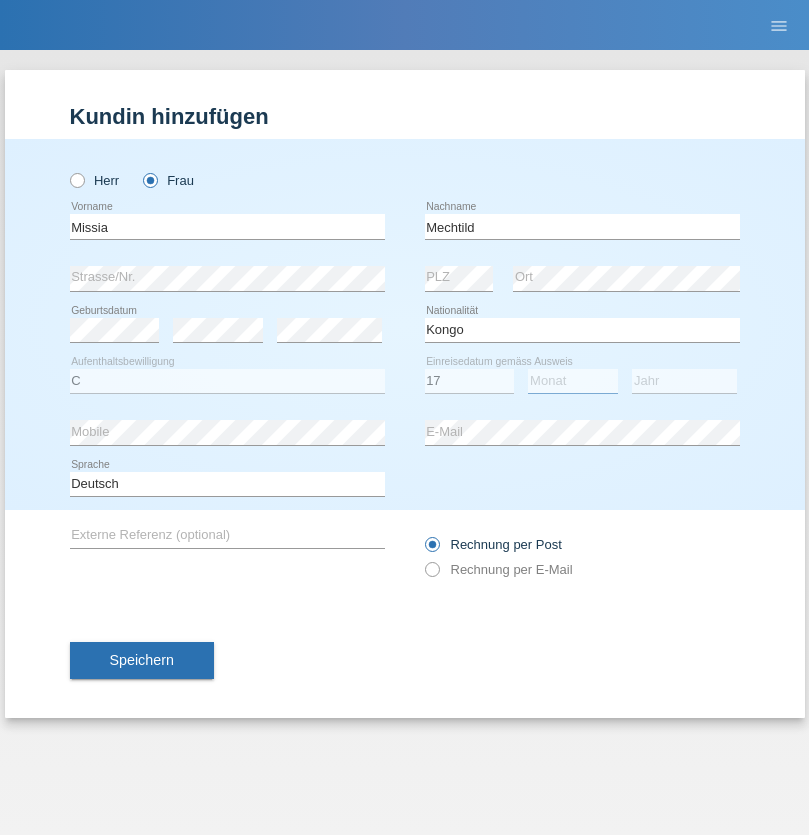 select on "03" 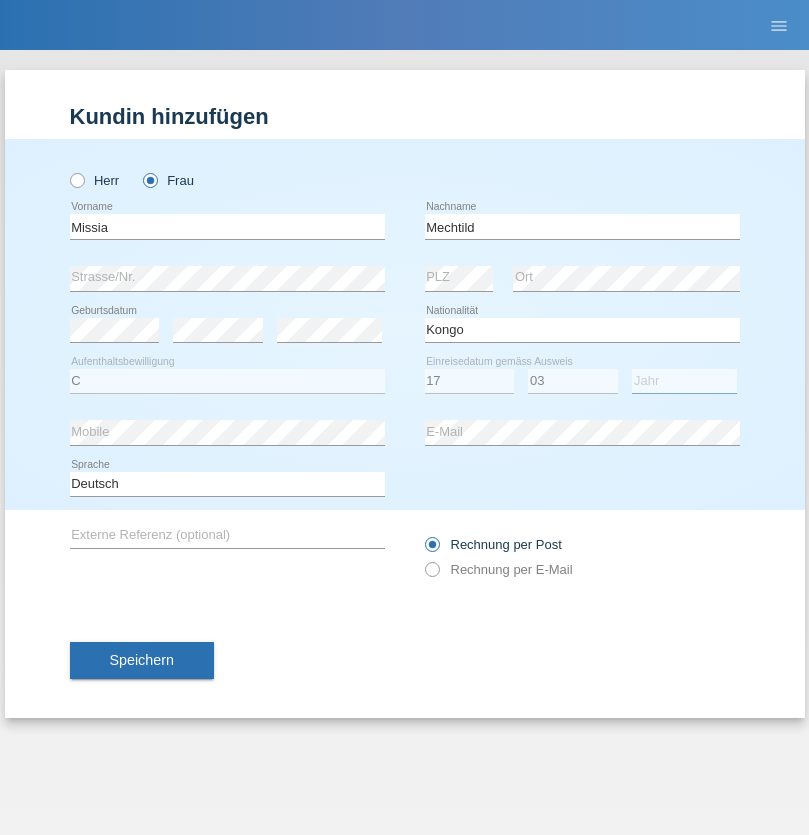 select on "2003" 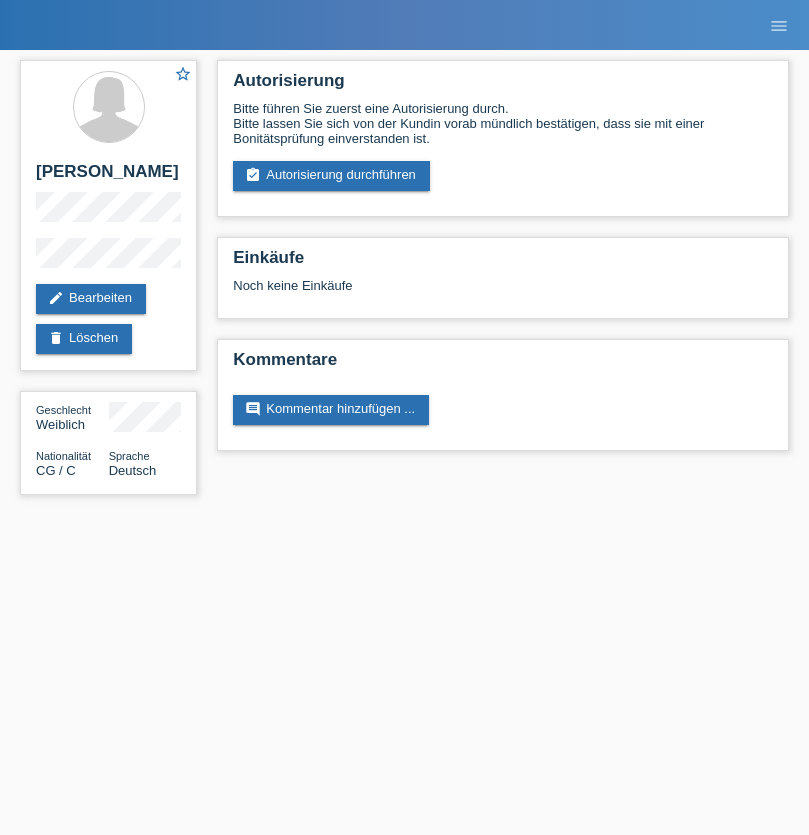 scroll, scrollTop: 0, scrollLeft: 0, axis: both 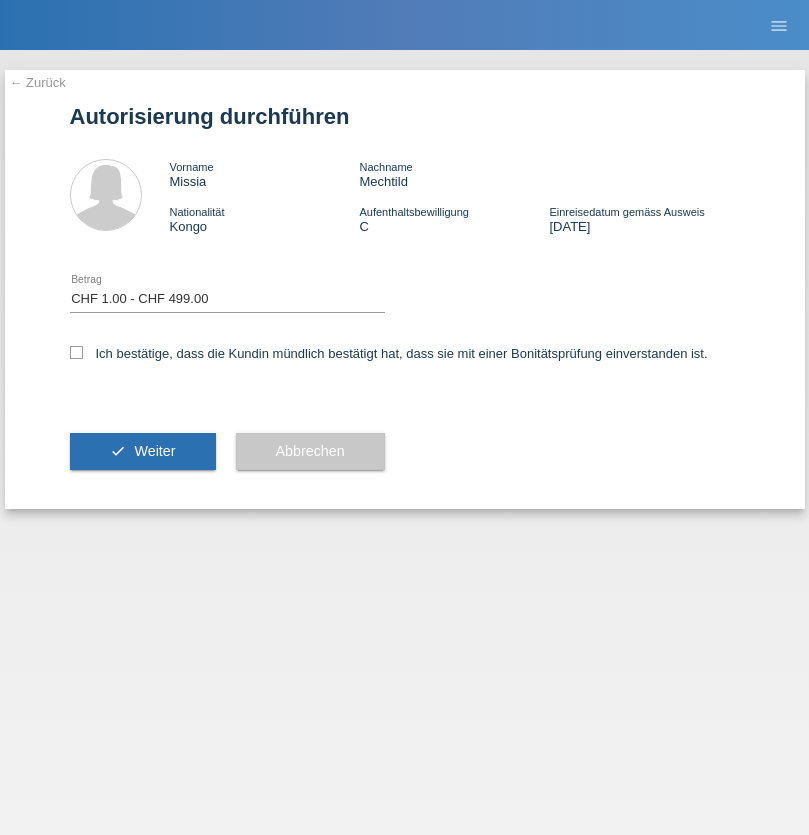 select on "1" 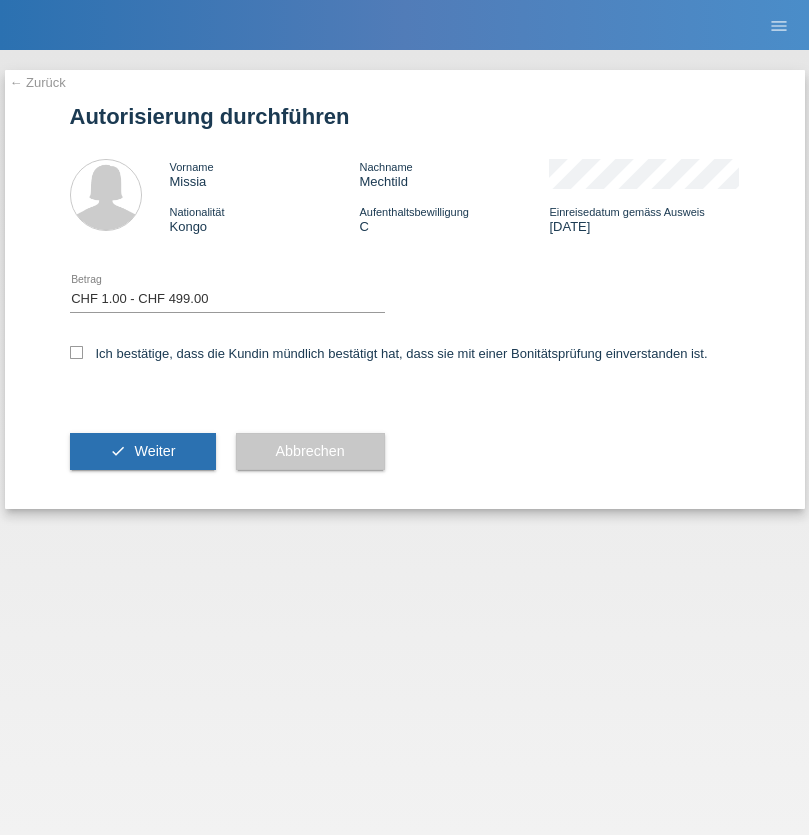checkbox on "true" 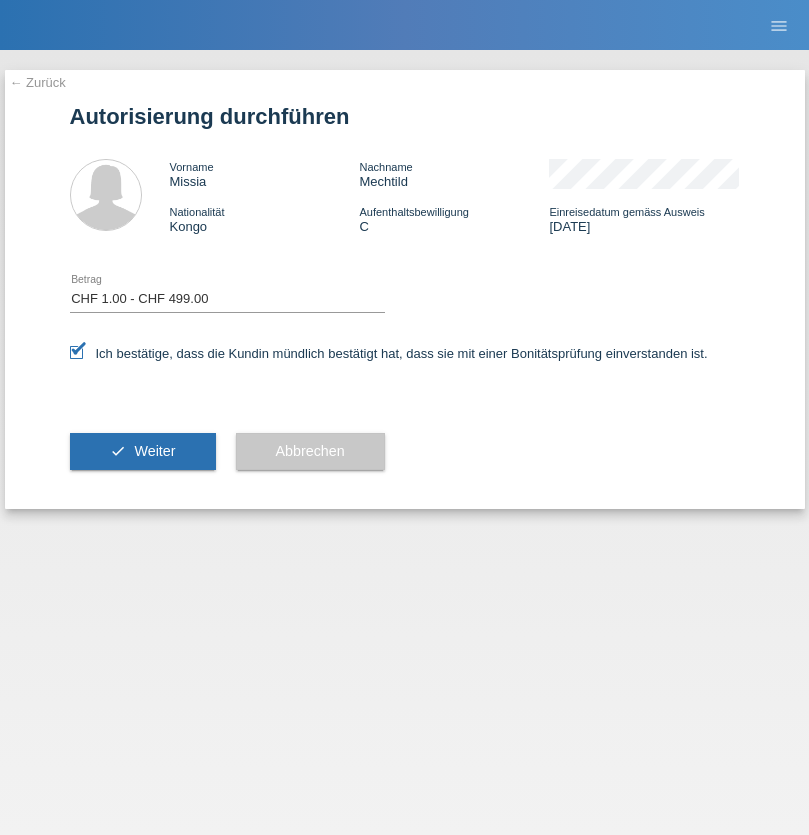 scroll, scrollTop: 0, scrollLeft: 0, axis: both 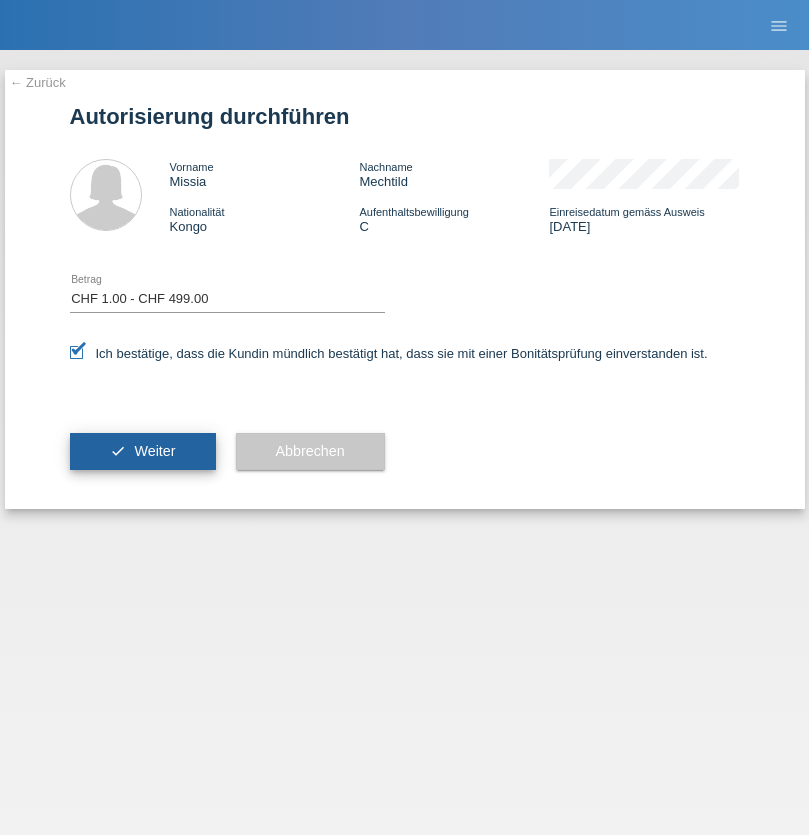click on "Weiter" at bounding box center [154, 451] 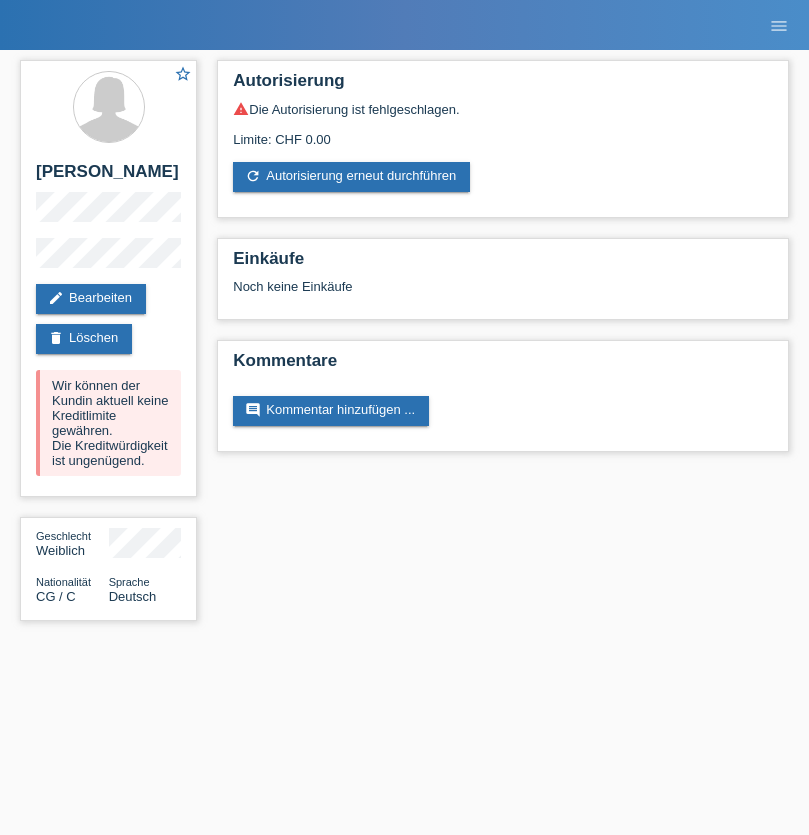 scroll, scrollTop: 0, scrollLeft: 0, axis: both 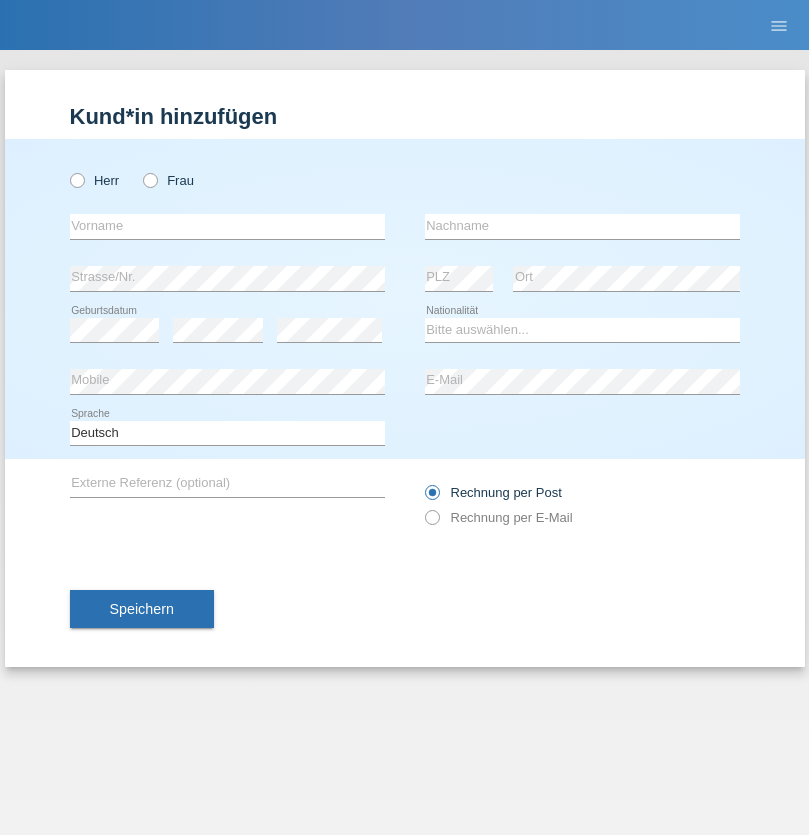 radio on "true" 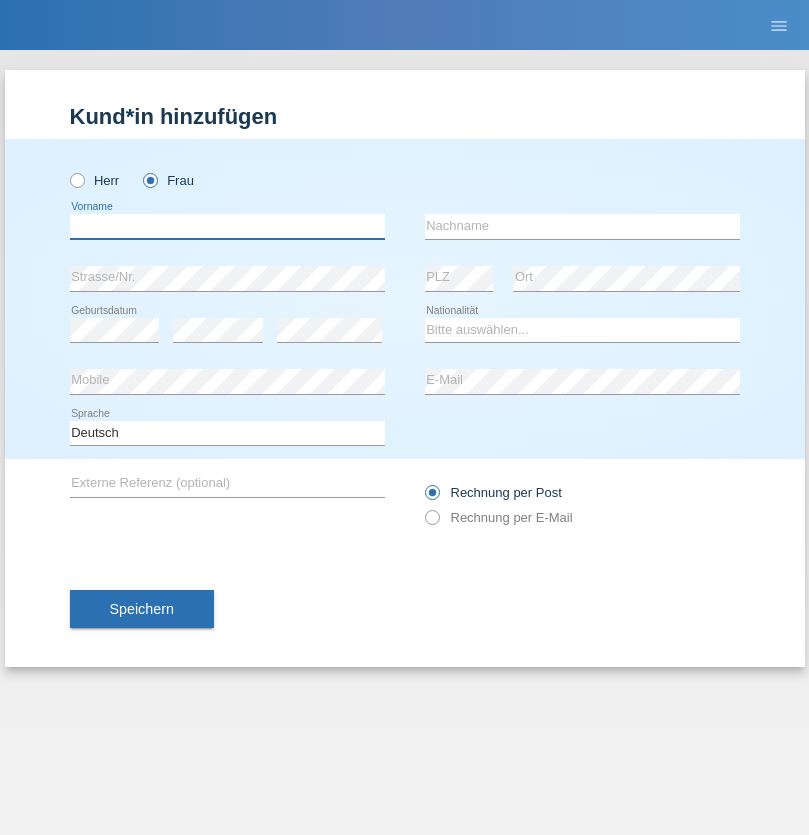click at bounding box center [227, 226] 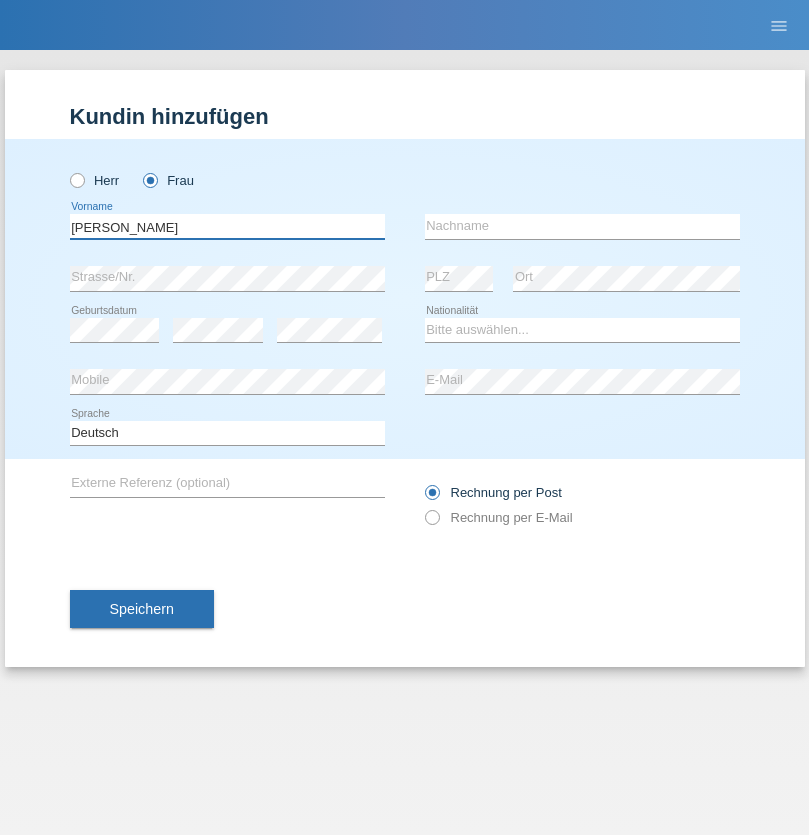 type on "[PERSON_NAME]" 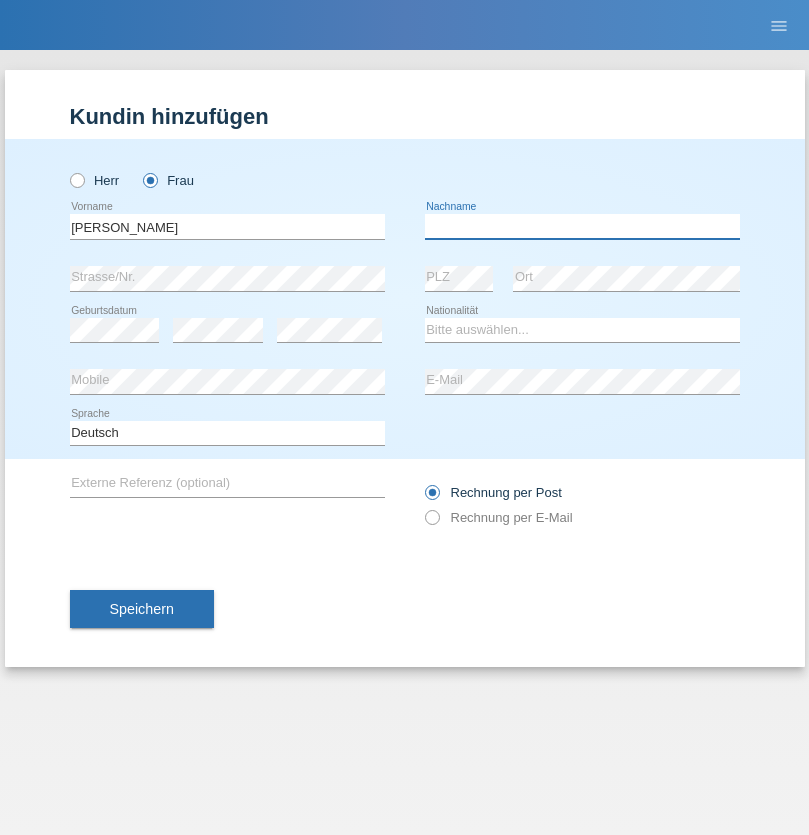 click at bounding box center [582, 226] 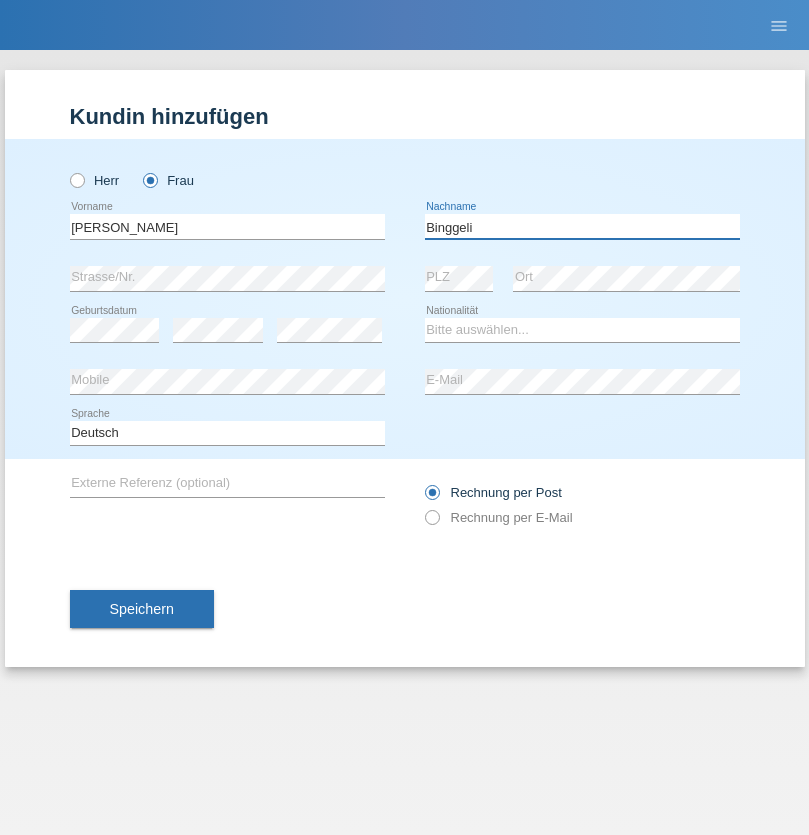 type on "Binggeli" 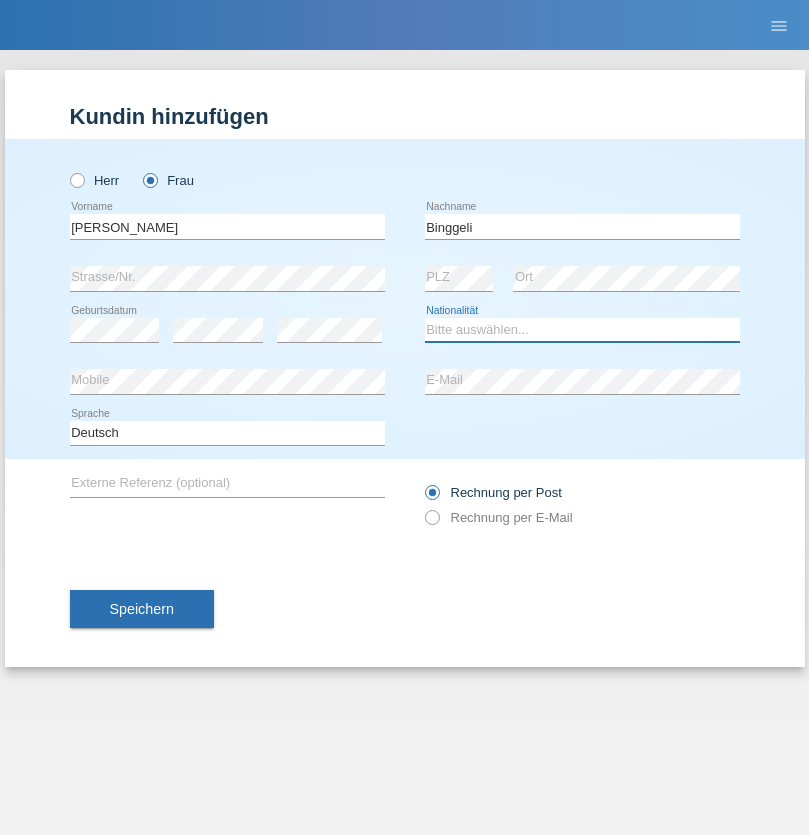 select on "CH" 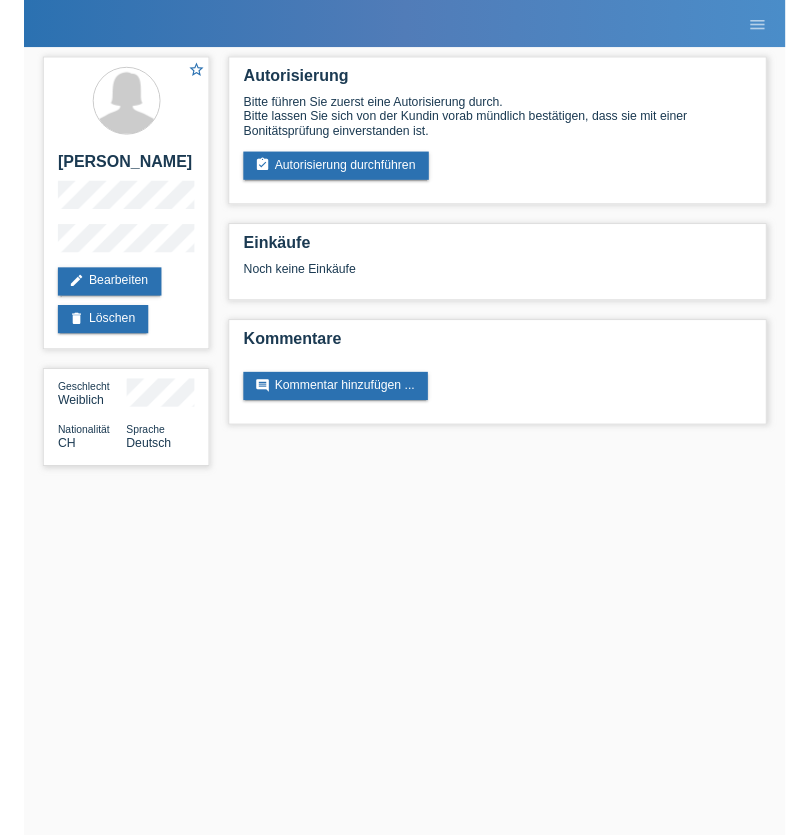 scroll, scrollTop: 0, scrollLeft: 0, axis: both 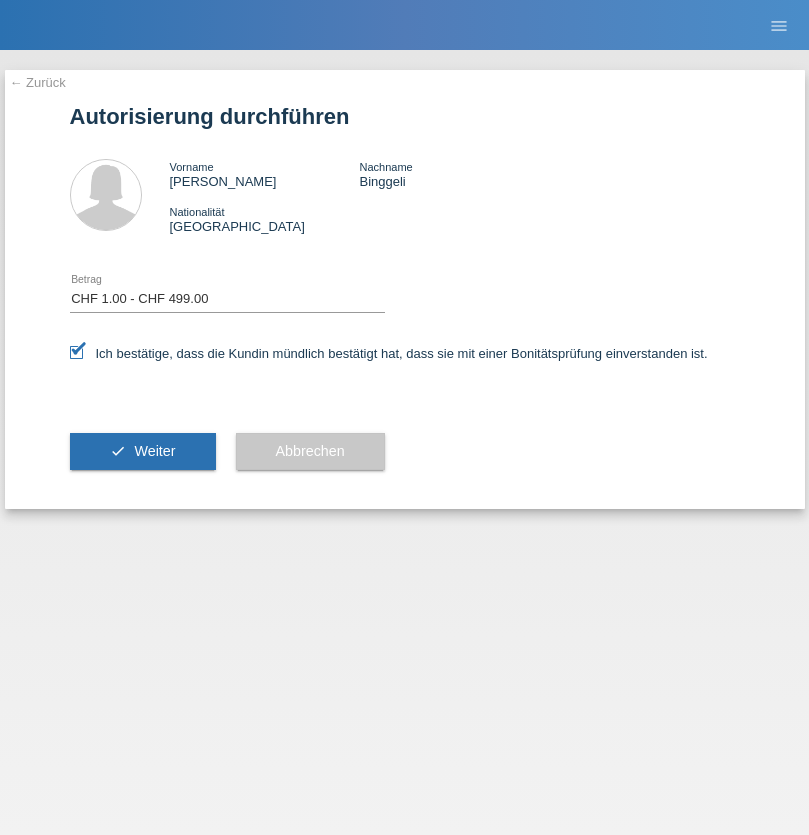 select on "1" 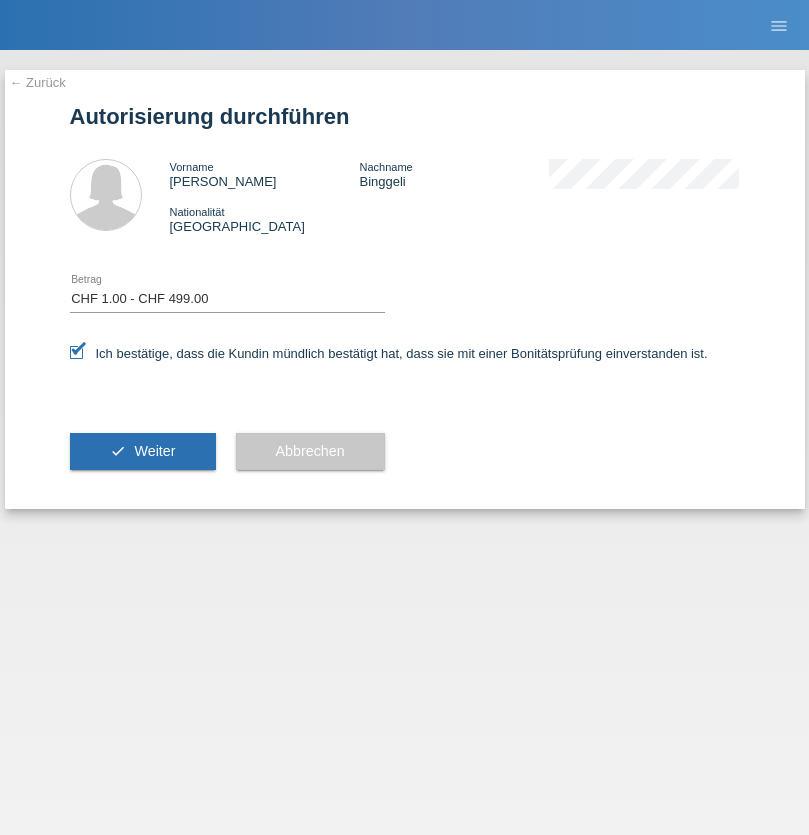 scroll, scrollTop: 0, scrollLeft: 0, axis: both 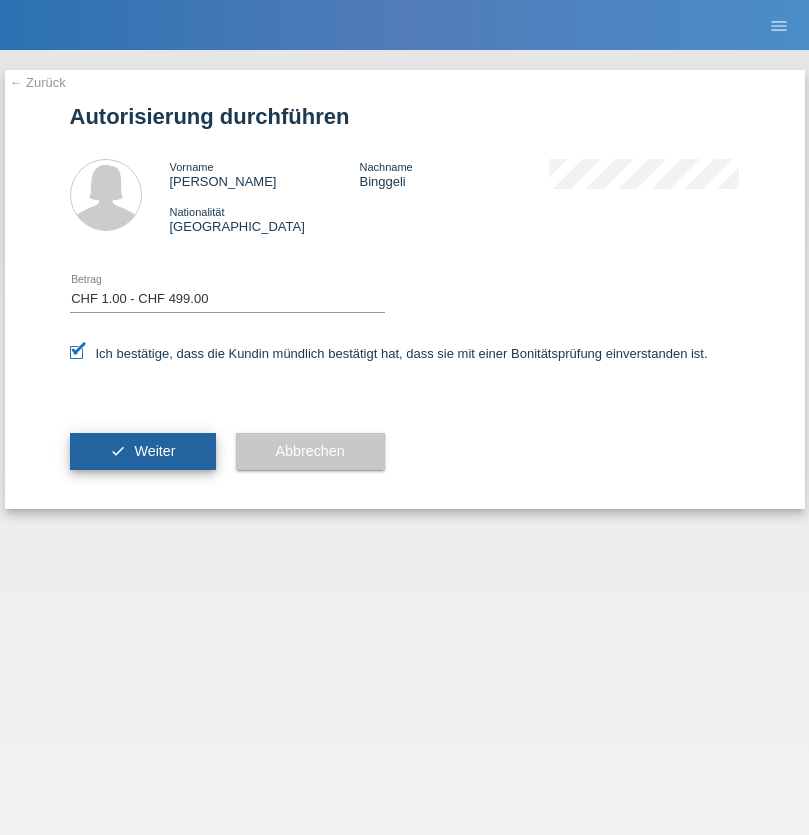 click on "Weiter" at bounding box center [154, 451] 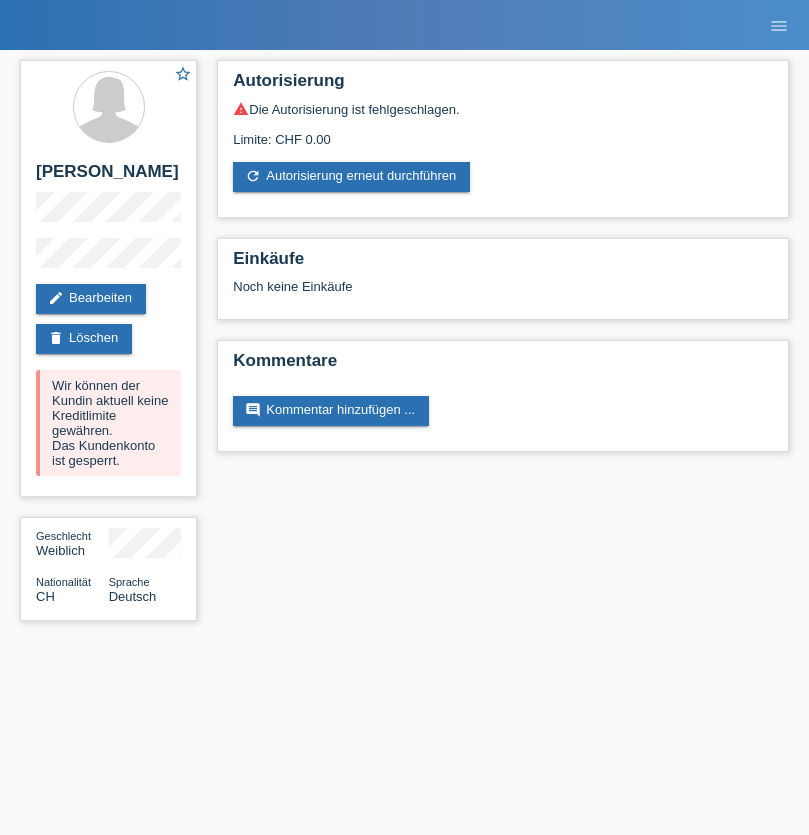 scroll, scrollTop: 0, scrollLeft: 0, axis: both 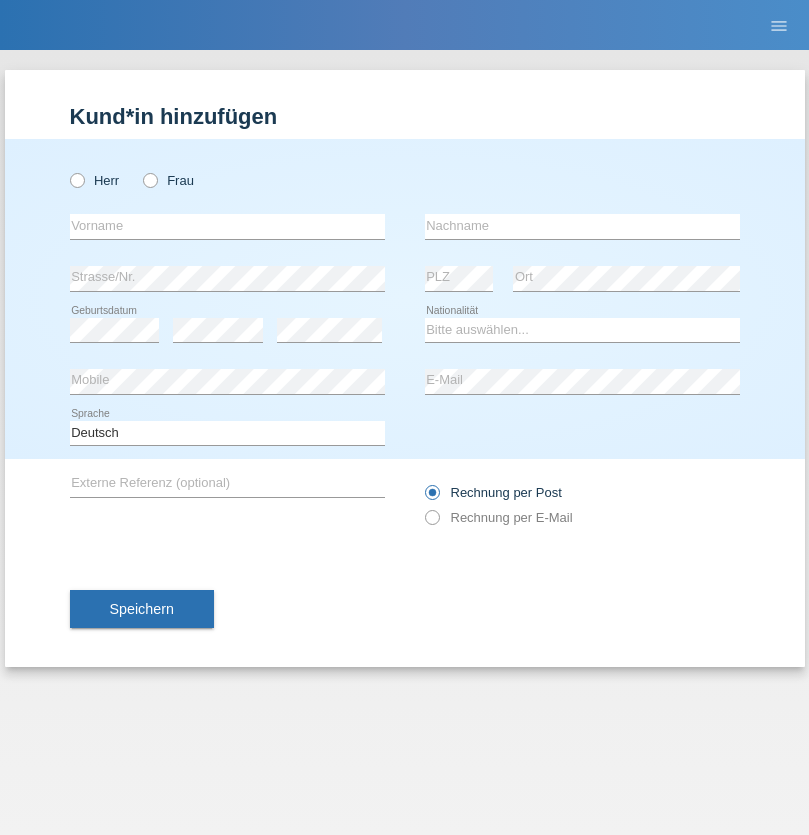 radio on "true" 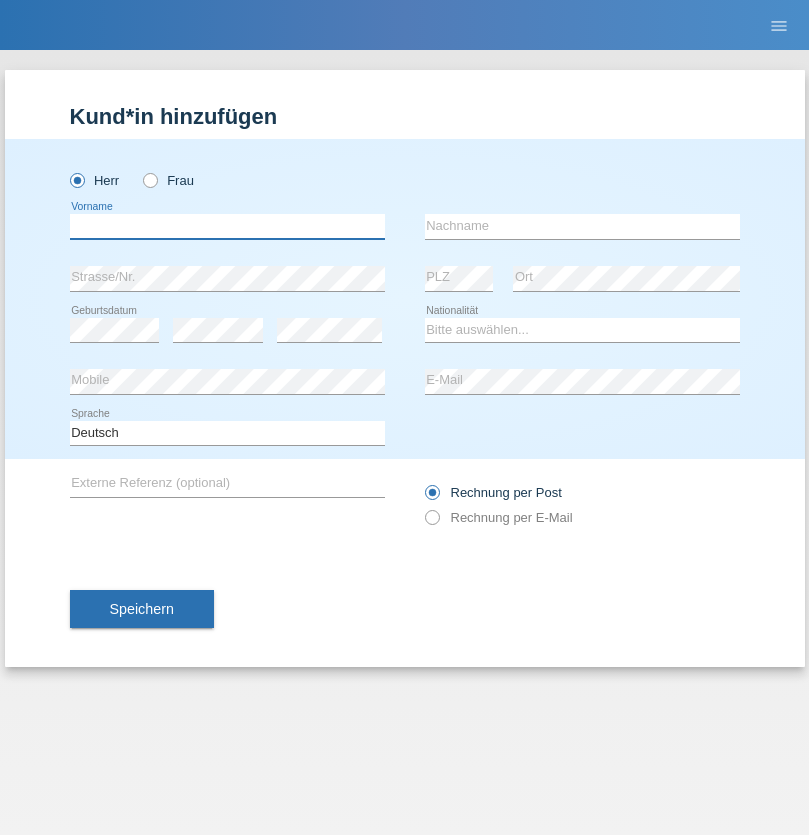 click at bounding box center [227, 226] 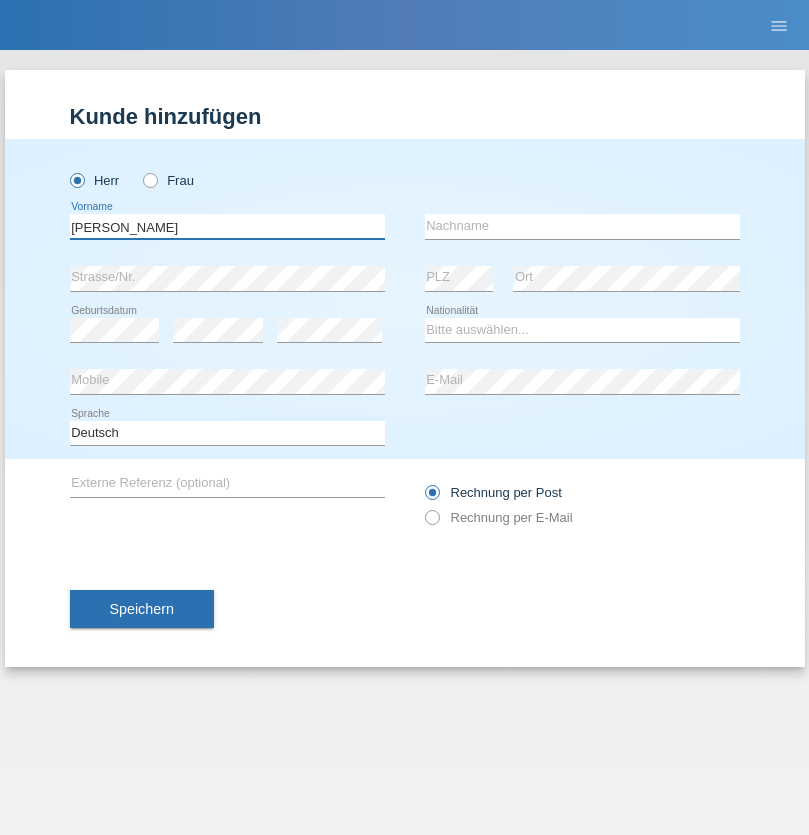 type on "Raphael" 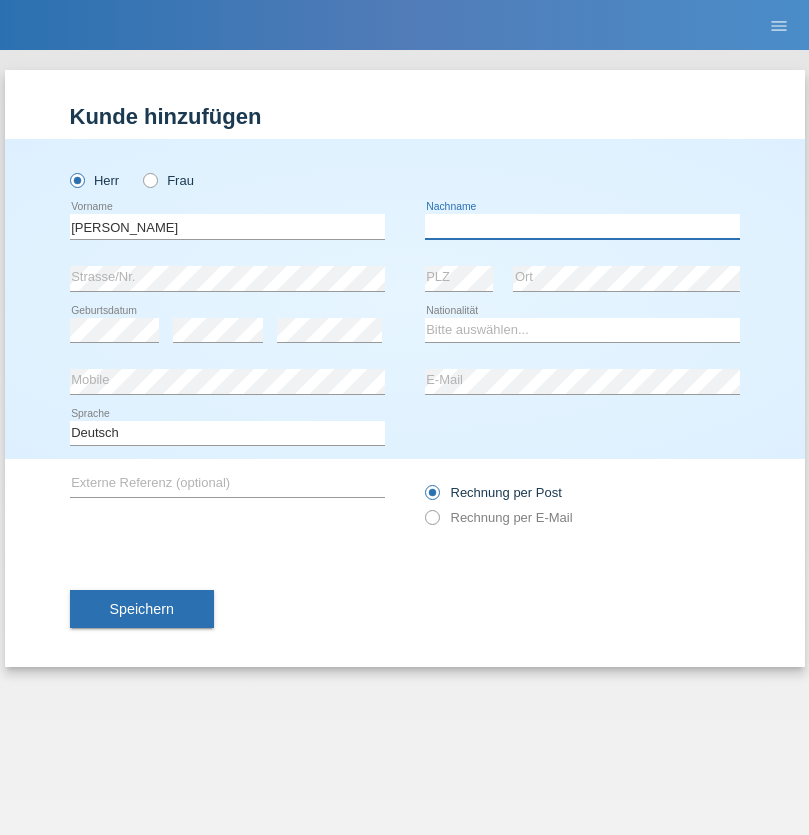 click at bounding box center (582, 226) 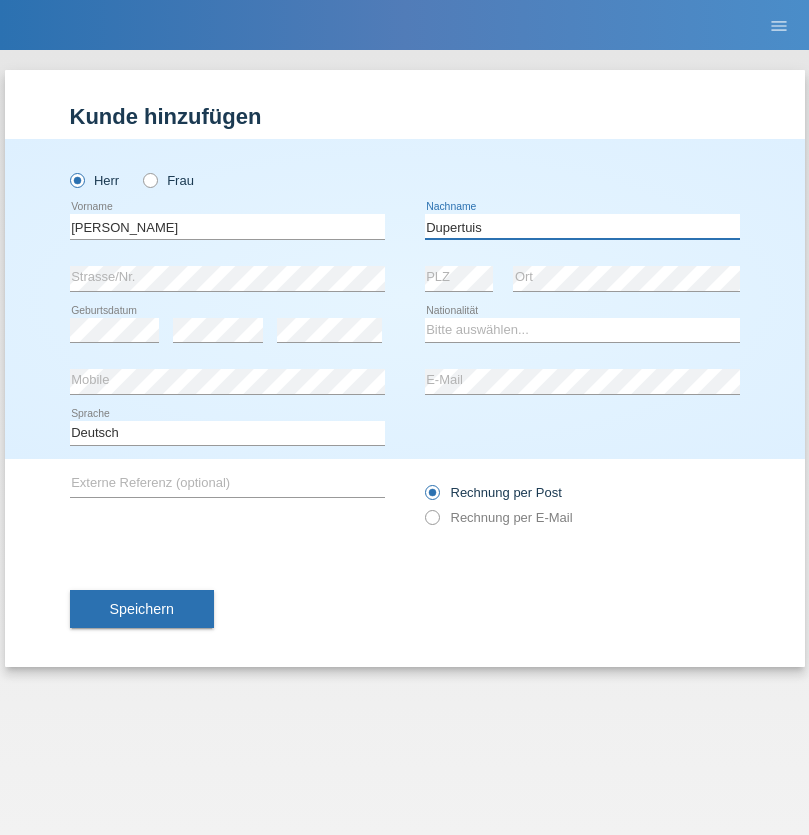 type on "Dupertuis" 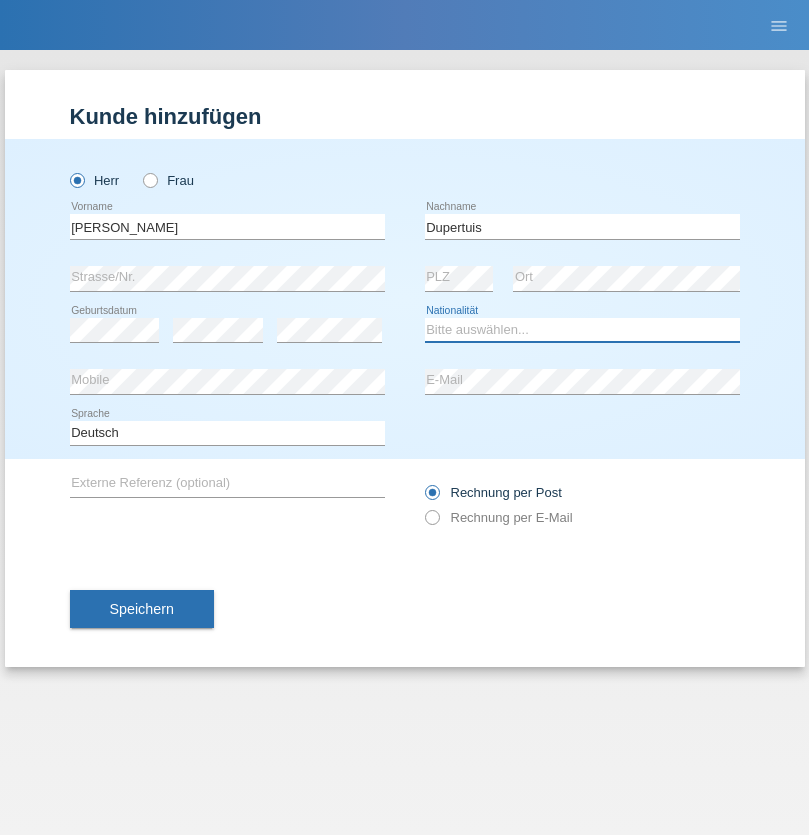 select on "CH" 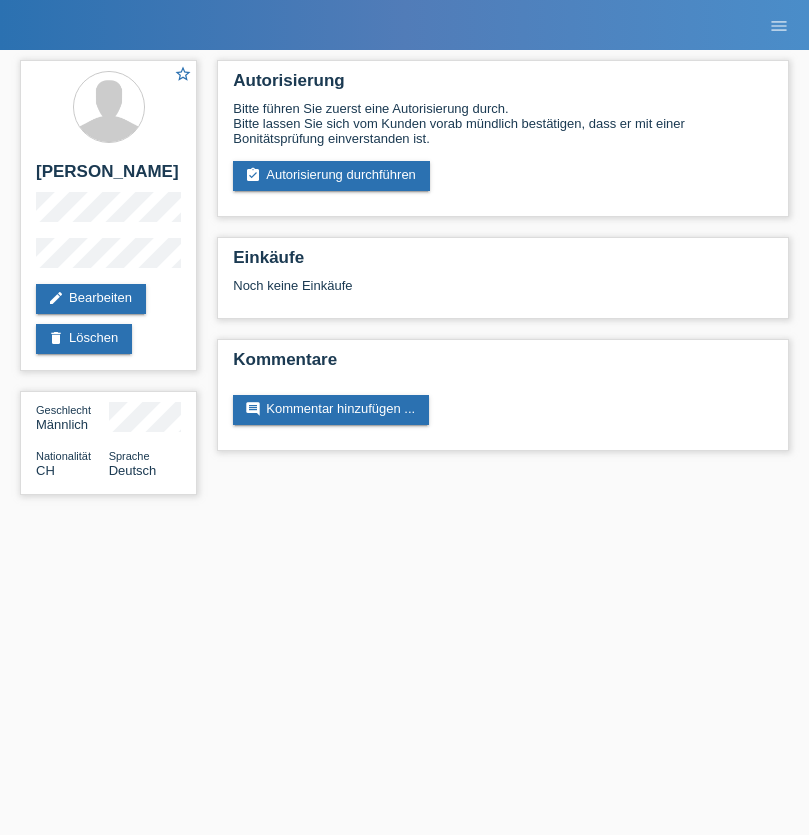 scroll, scrollTop: 0, scrollLeft: 0, axis: both 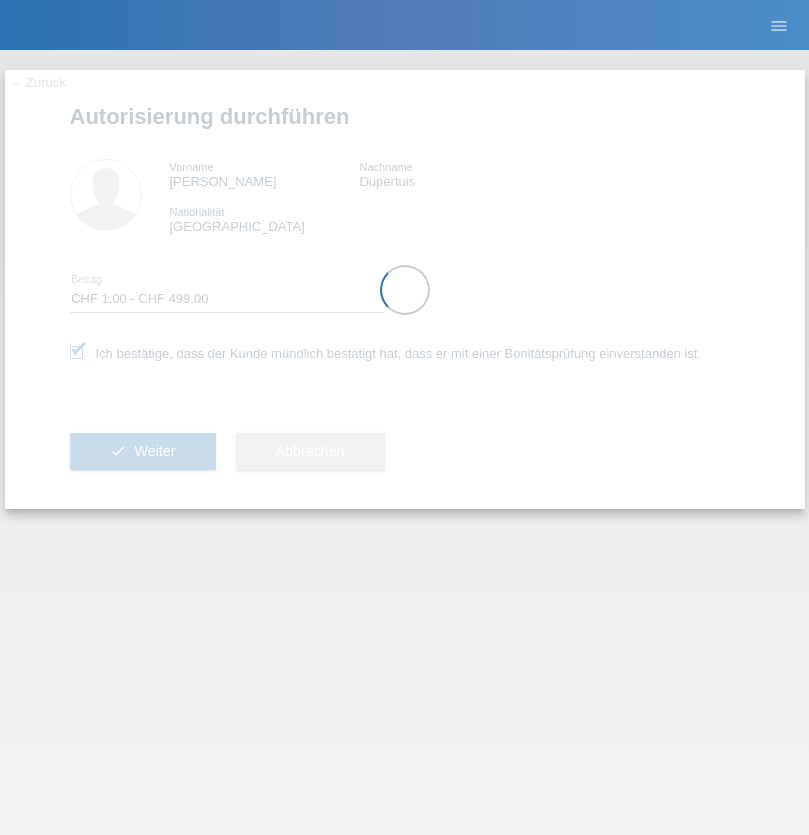 select on "1" 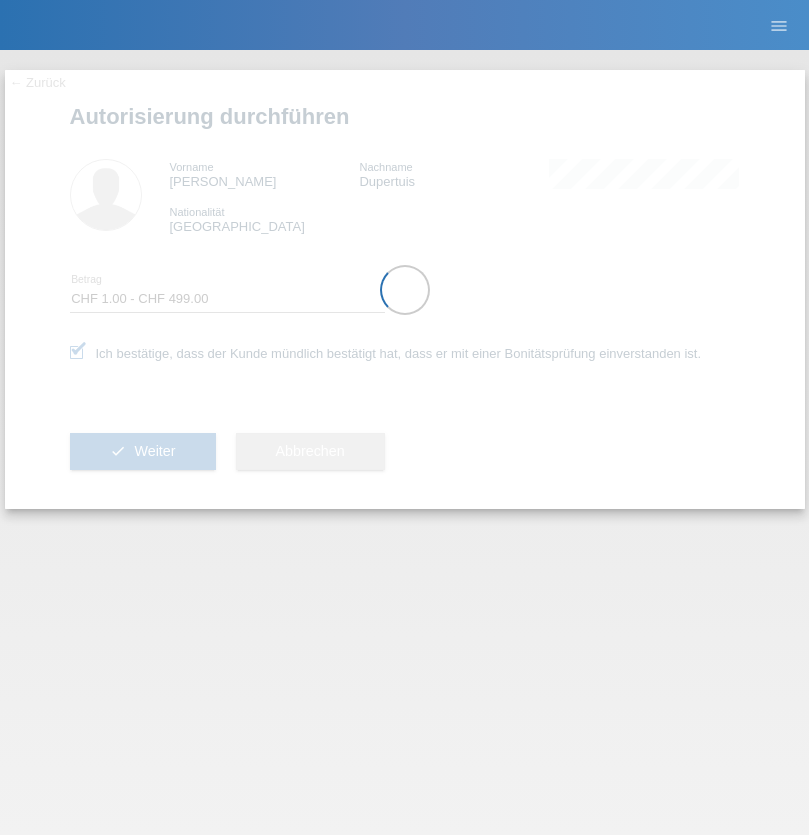 scroll, scrollTop: 0, scrollLeft: 0, axis: both 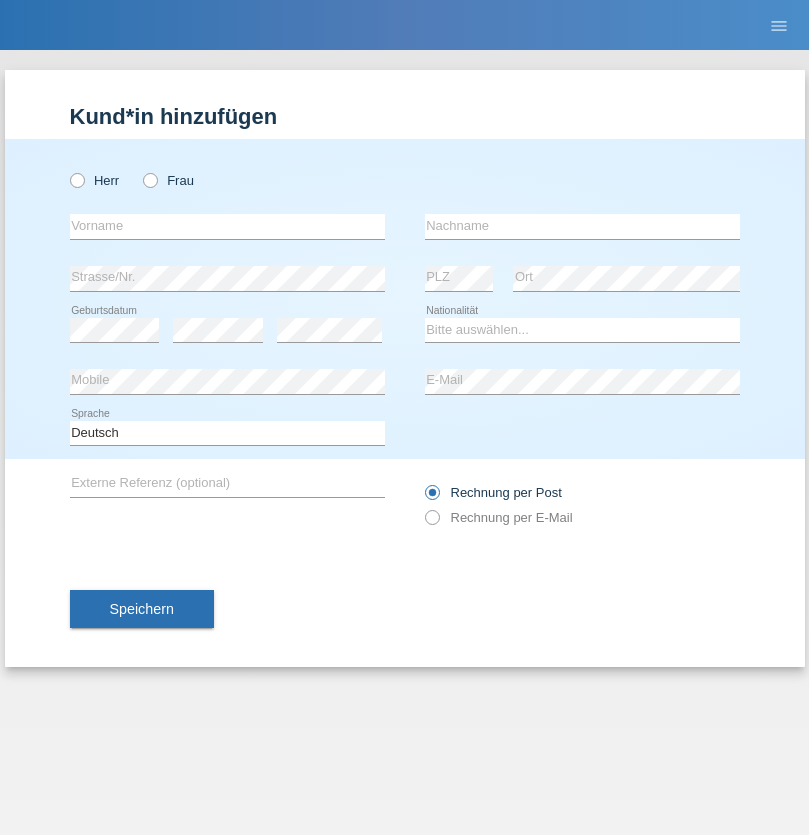 radio on "true" 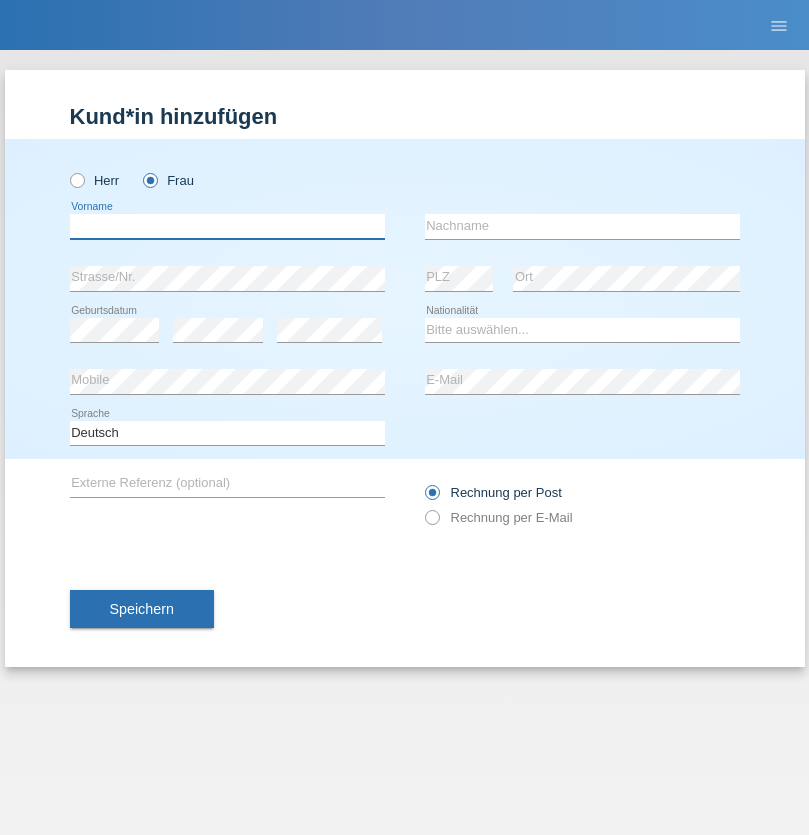 click at bounding box center [227, 226] 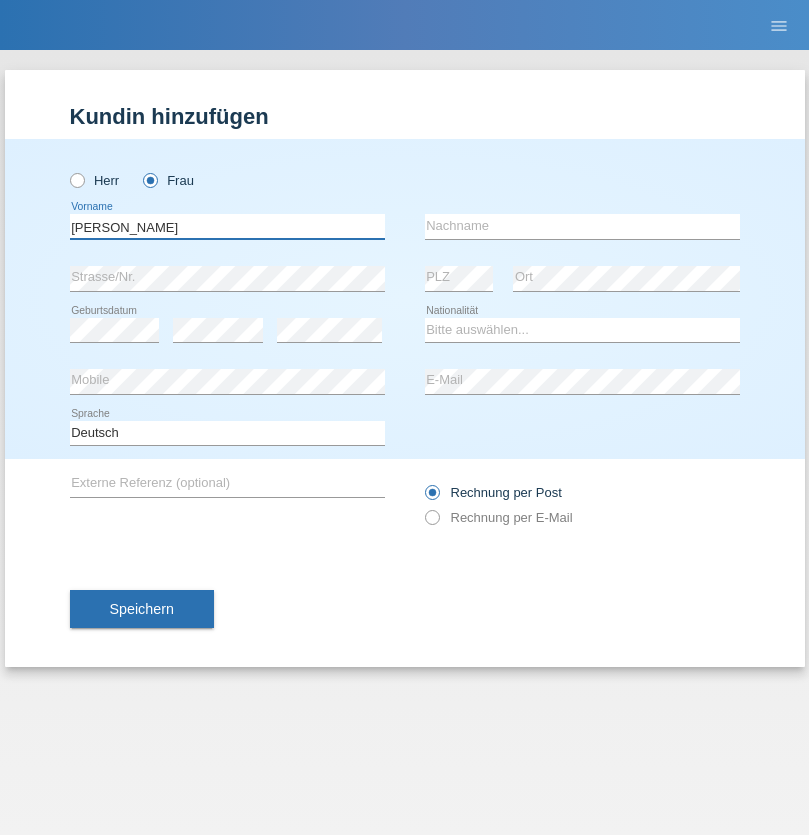type on "[PERSON_NAME]" 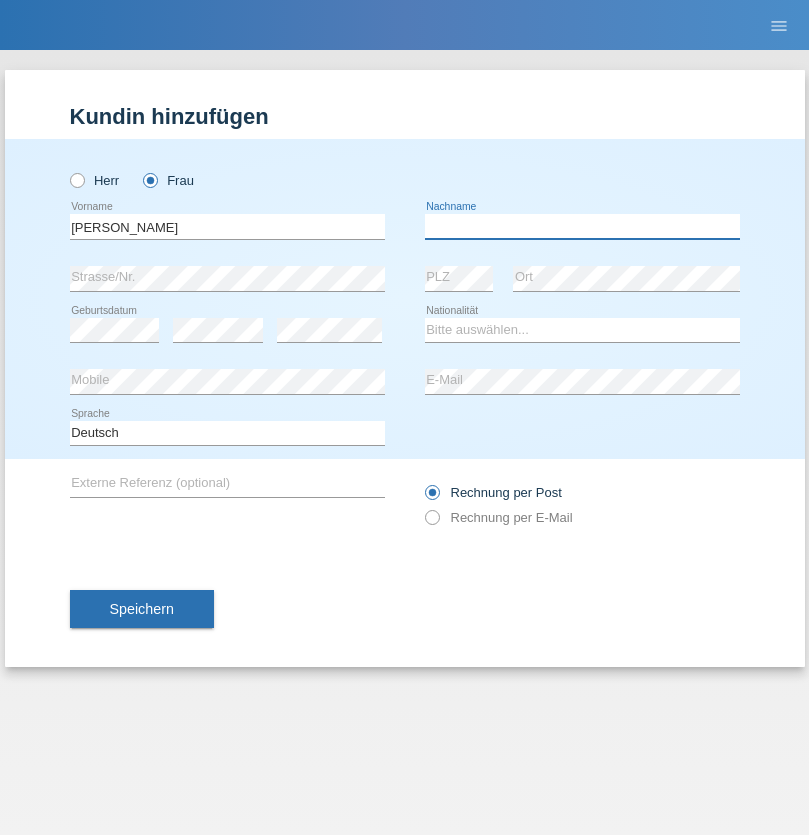 click at bounding box center (582, 226) 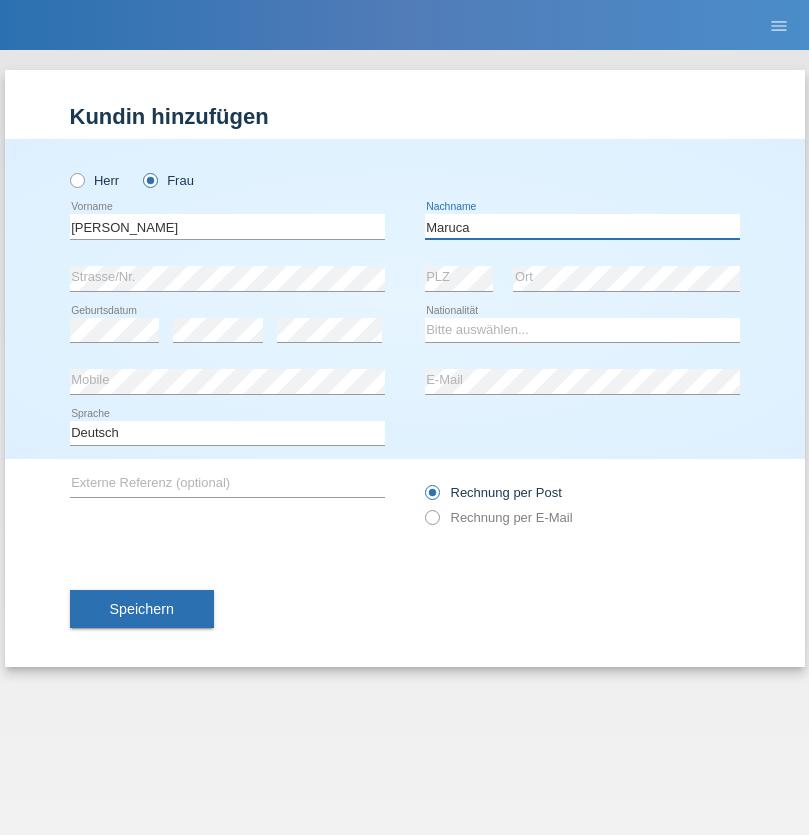 type on "Maruca" 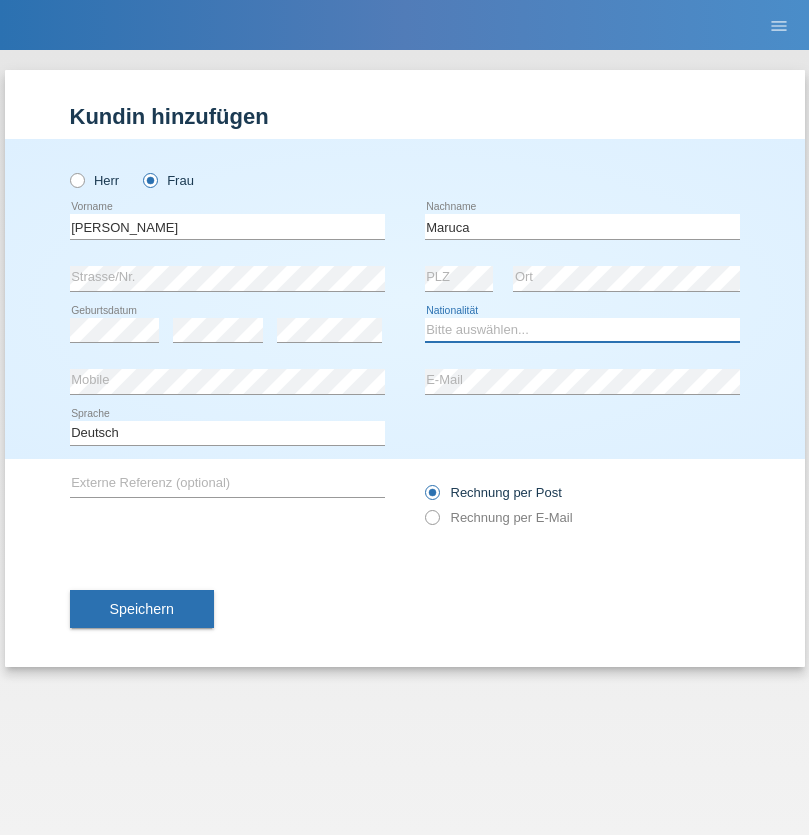 select on "IT" 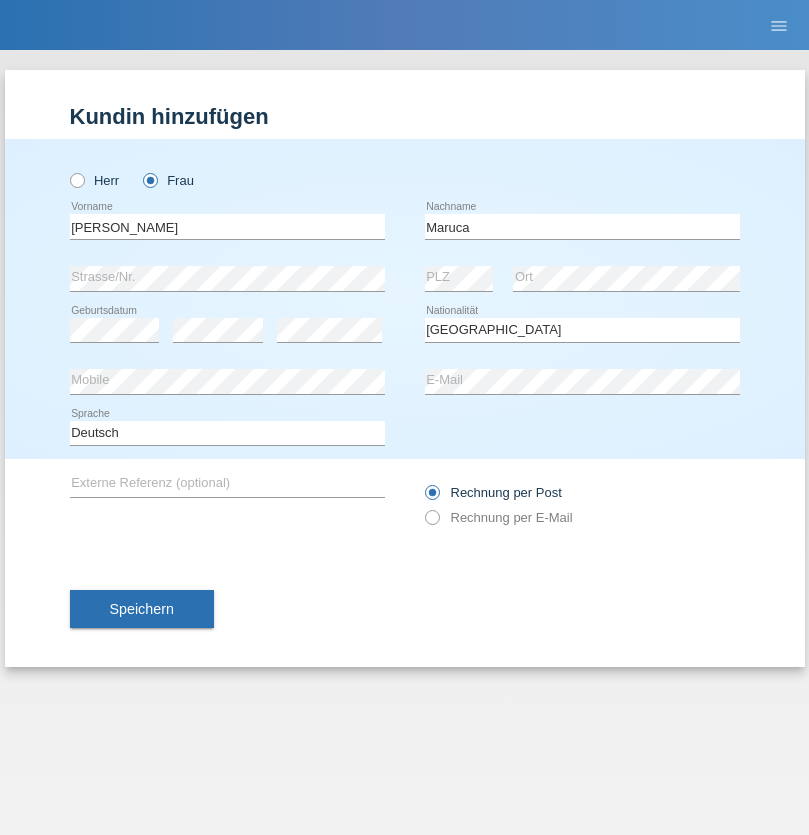 select on "C" 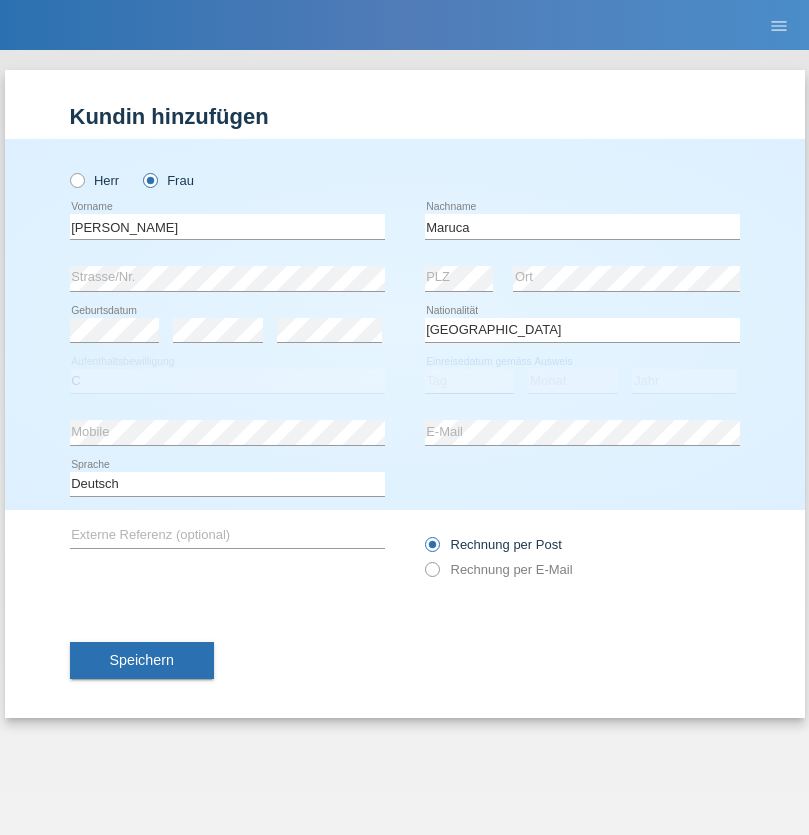 select on "09" 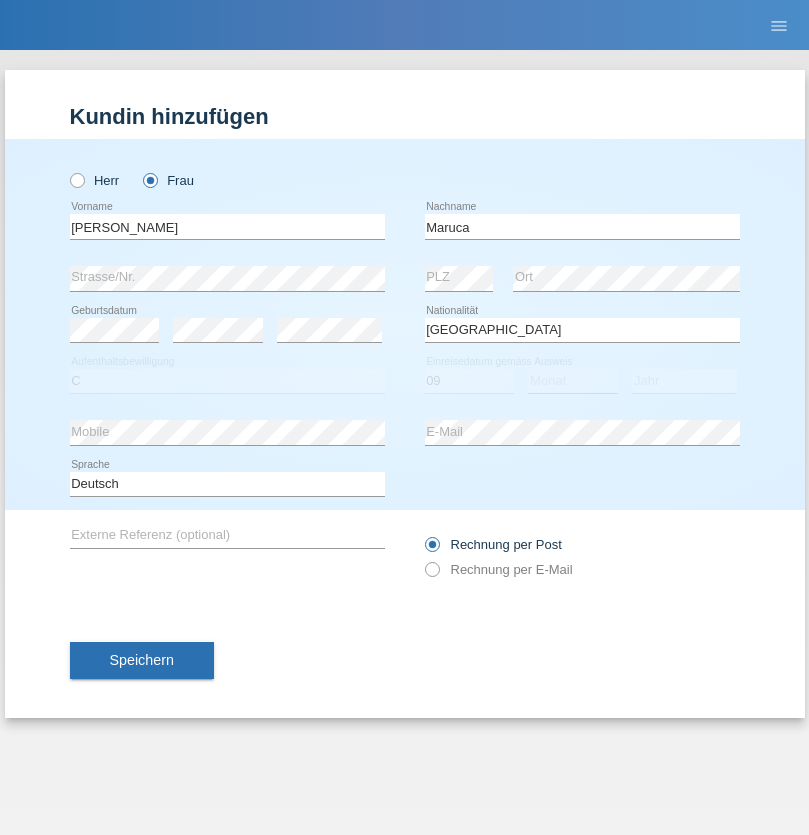 select on "09" 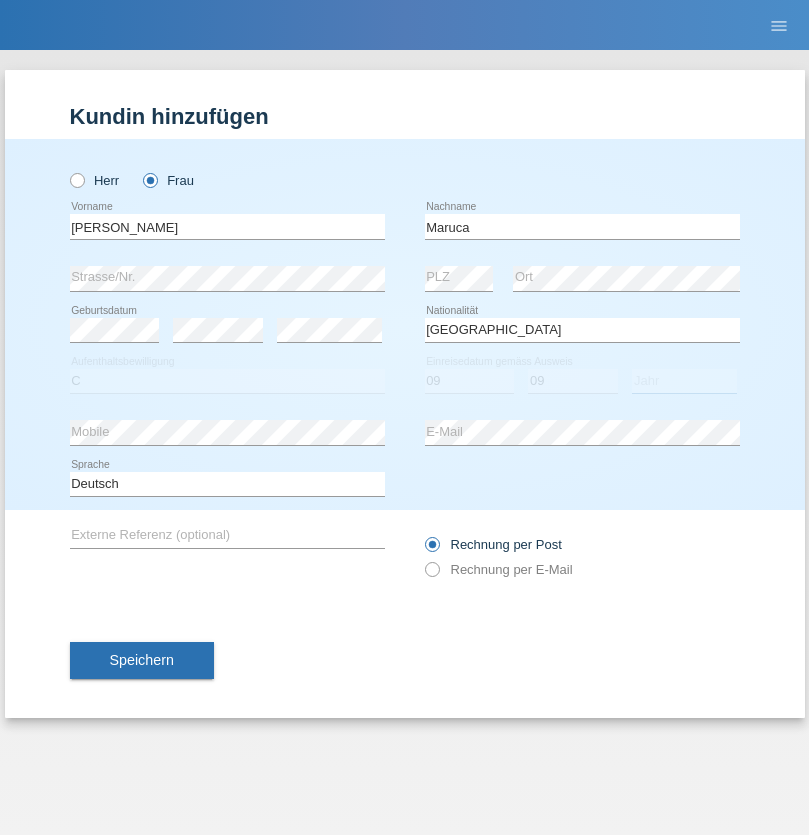 select on "1994" 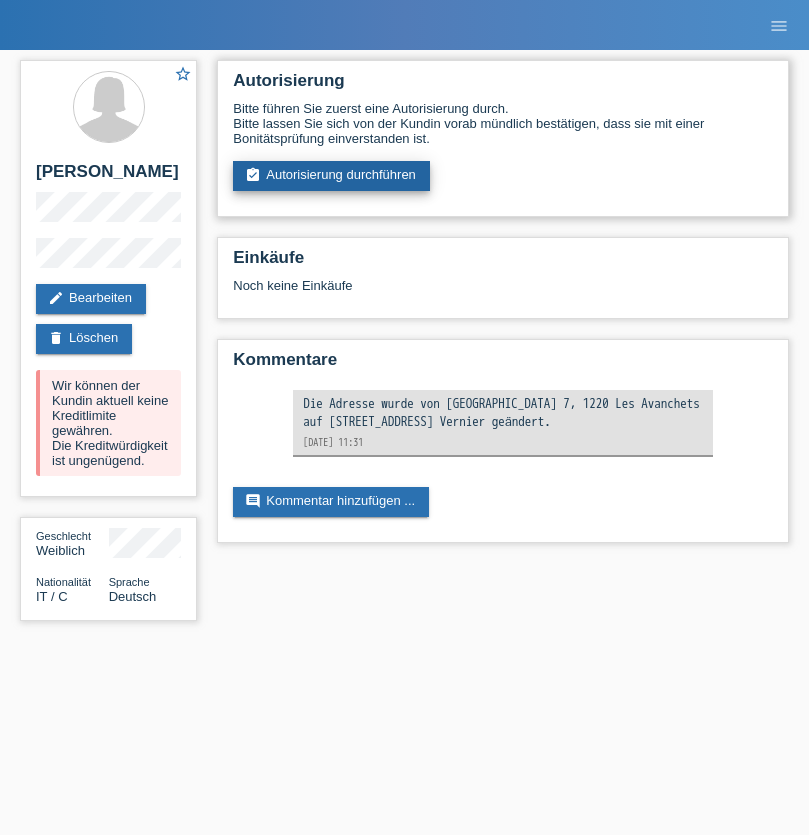 click on "assignment_turned_in  Autorisierung durchführen" at bounding box center (331, 176) 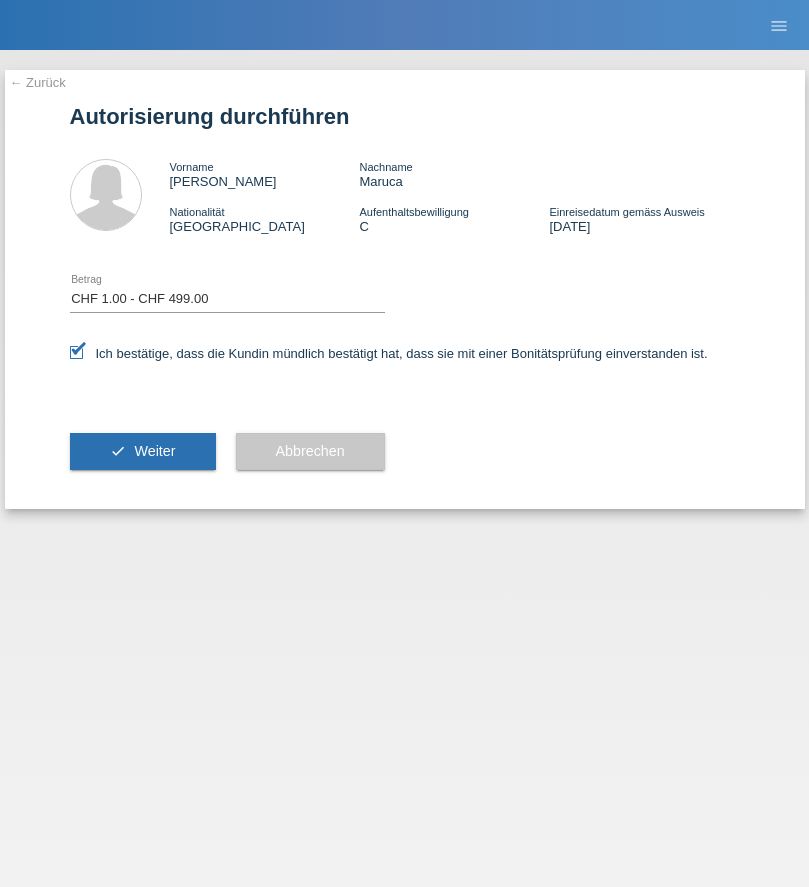 select on "1" 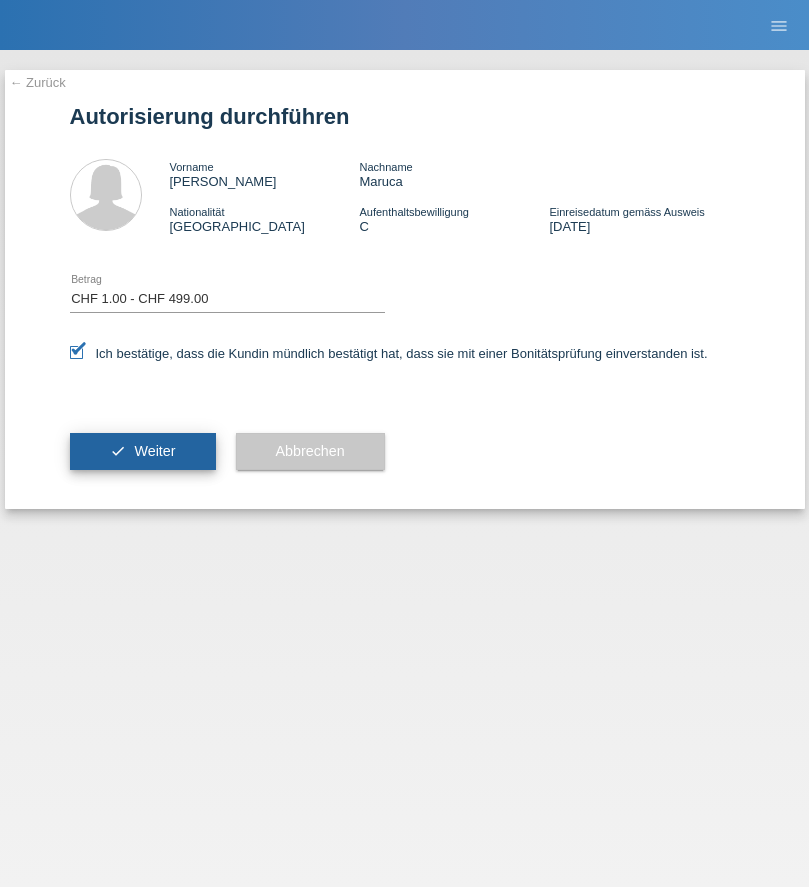click on "Weiter" at bounding box center (154, 451) 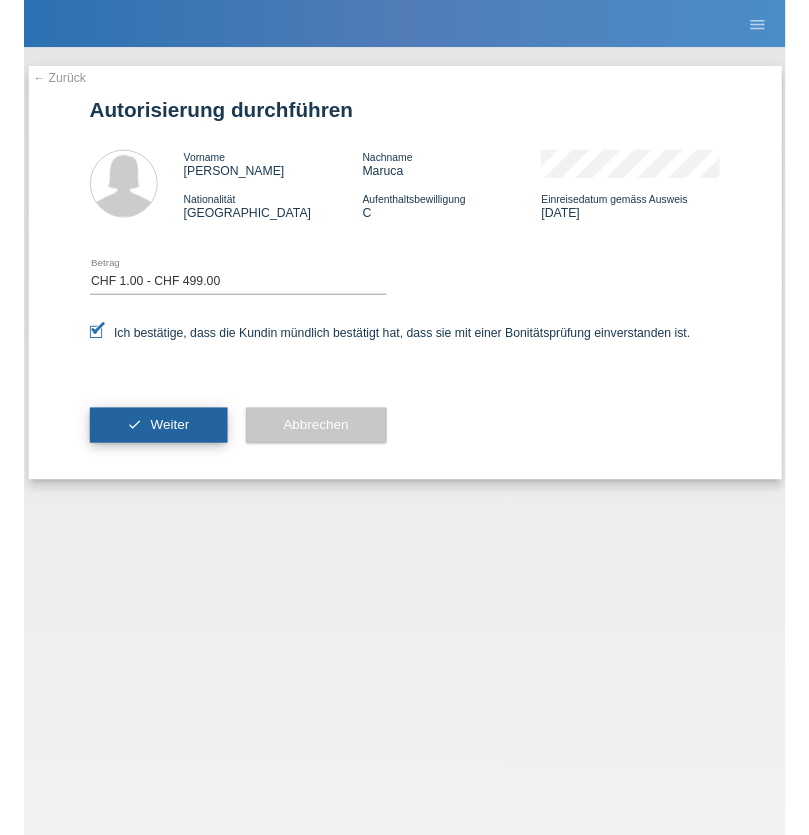 scroll, scrollTop: 0, scrollLeft: 0, axis: both 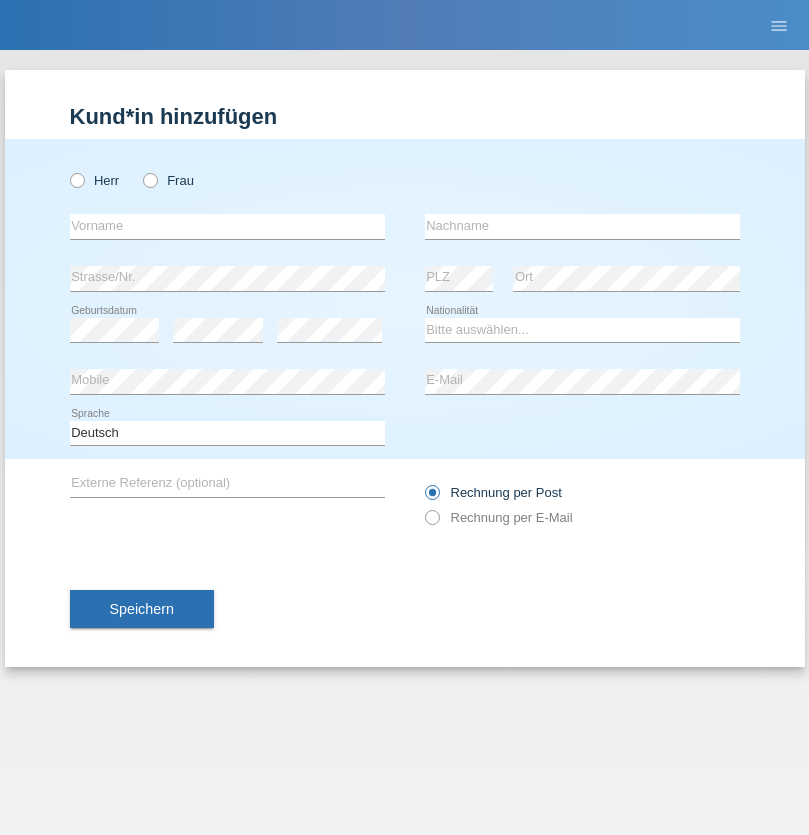 radio on "true" 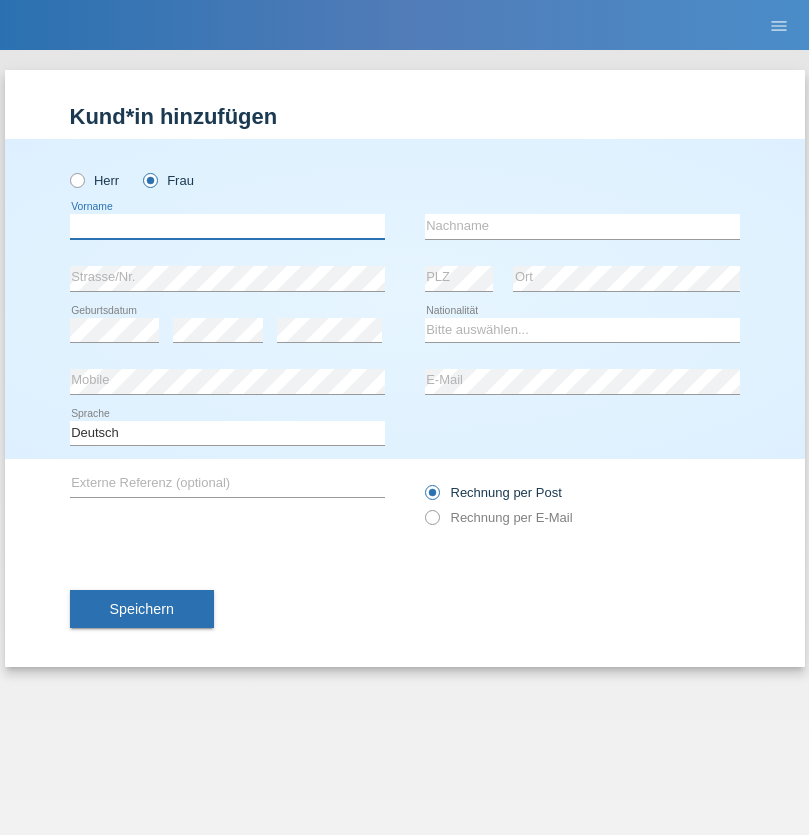 click at bounding box center (227, 226) 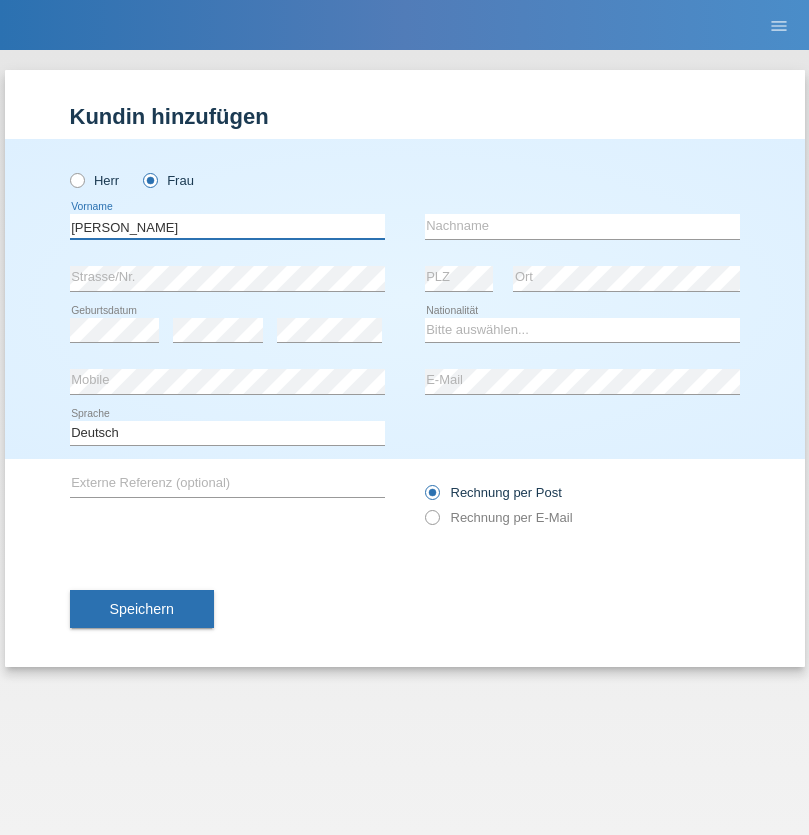 type on "[PERSON_NAME]" 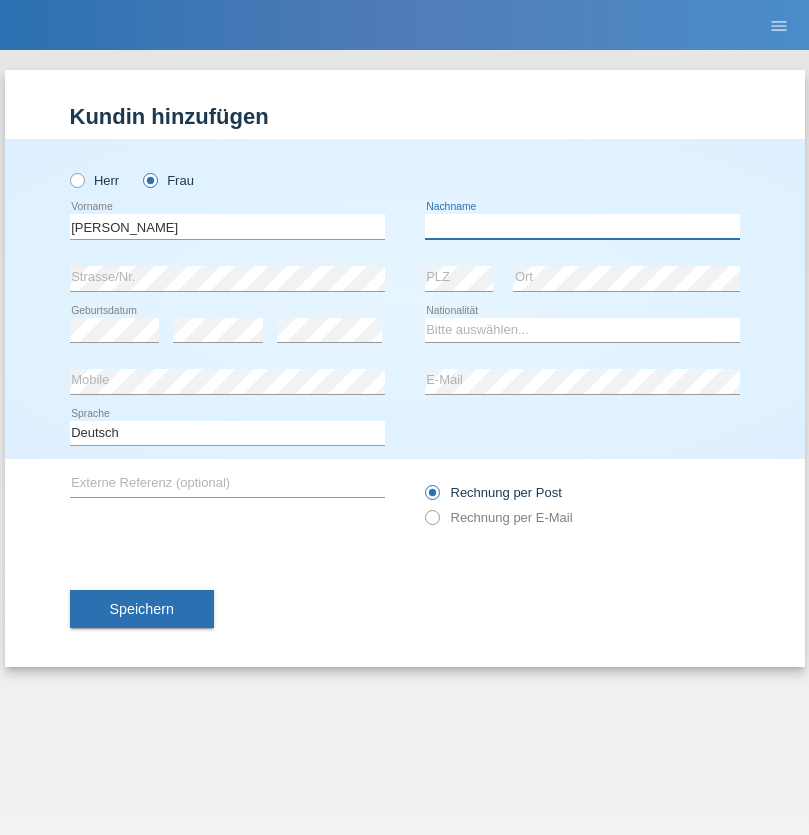 click at bounding box center [582, 226] 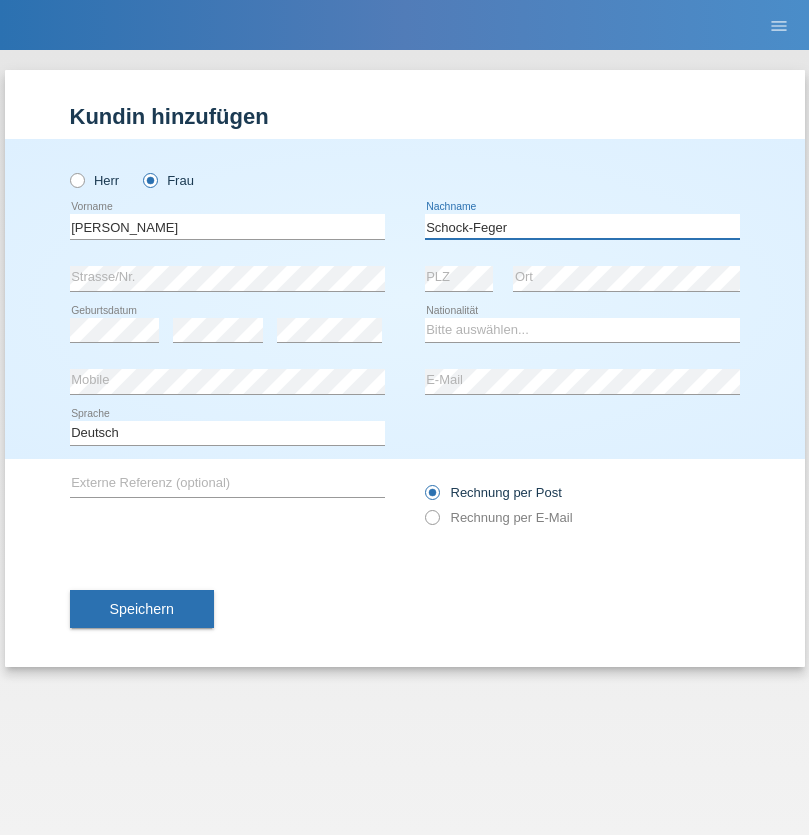type on "Schock-Feger" 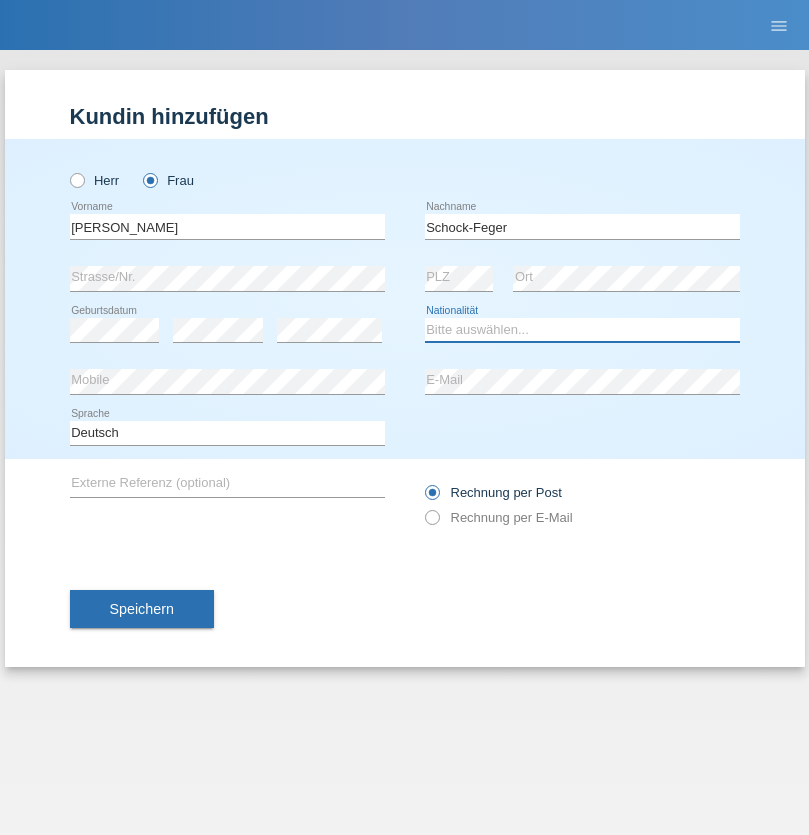 select on "CH" 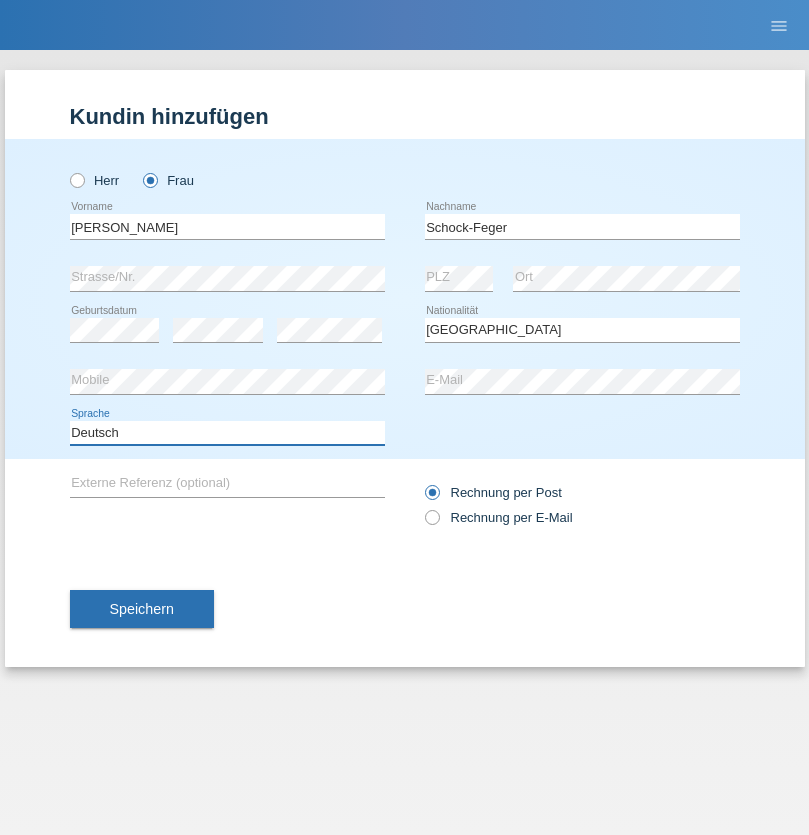 select on "en" 